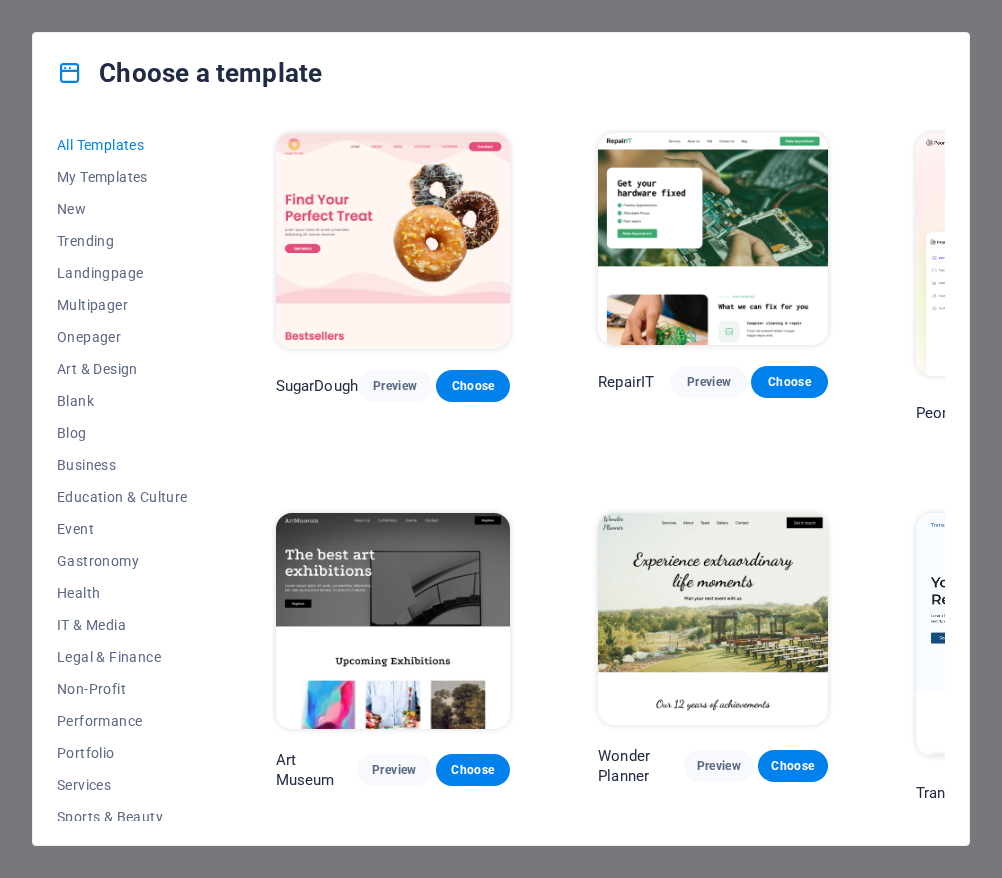scroll, scrollTop: 0, scrollLeft: 0, axis: both 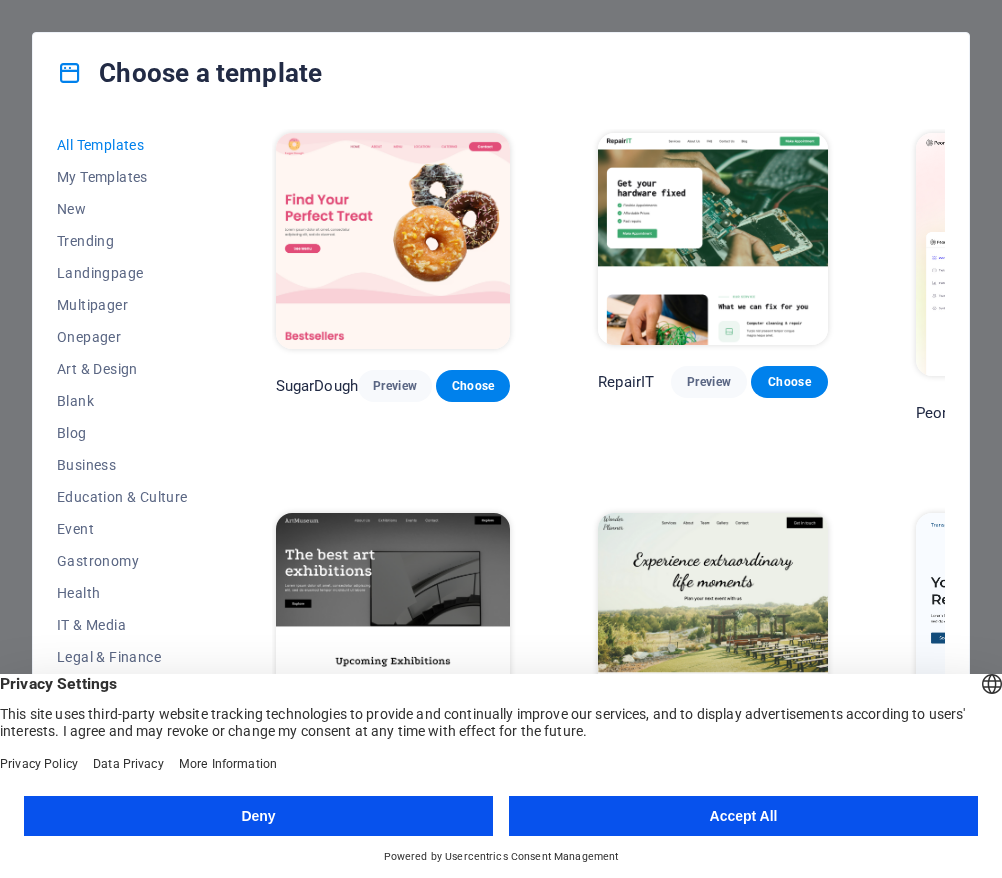click on "Accept All" at bounding box center (743, 816) 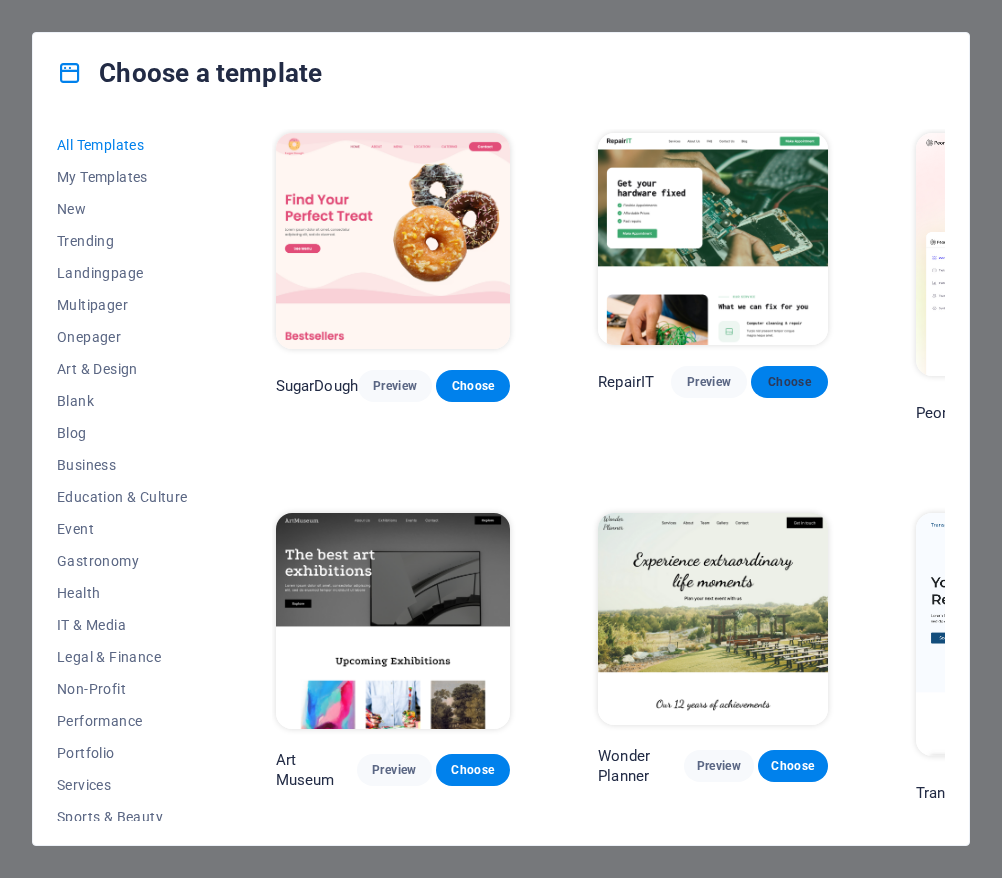 click on "Choose" at bounding box center (789, 382) 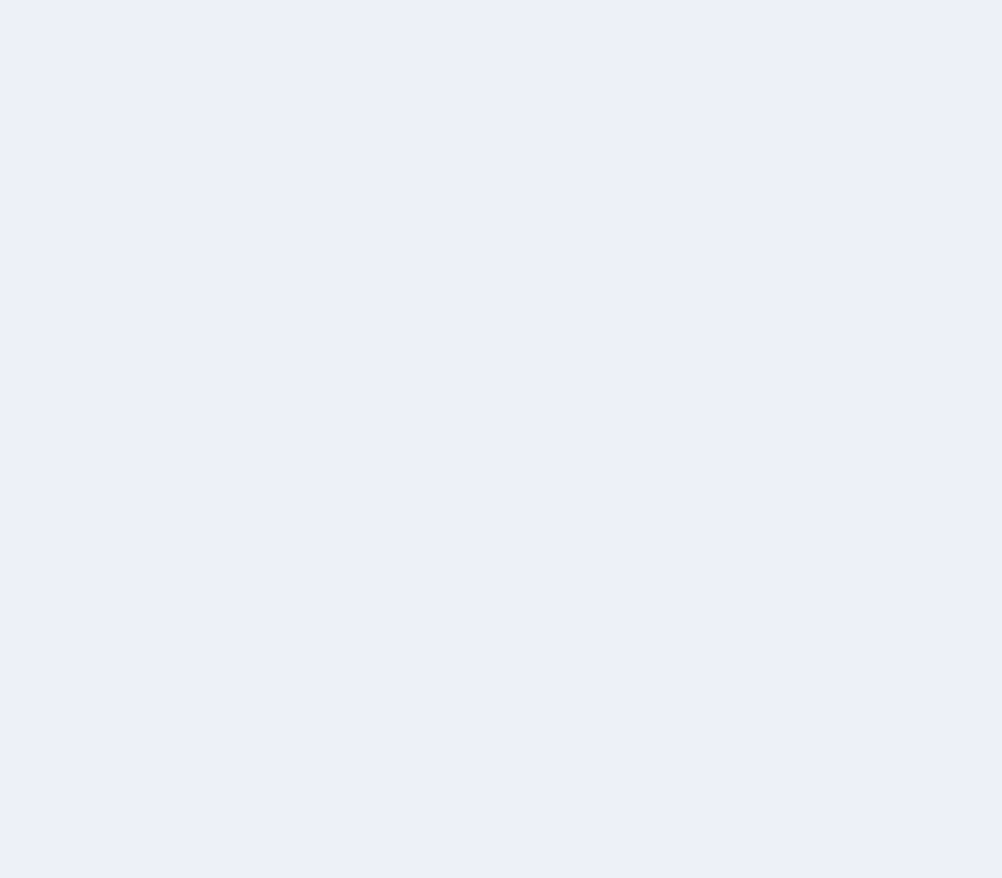 scroll, scrollTop: 0, scrollLeft: 0, axis: both 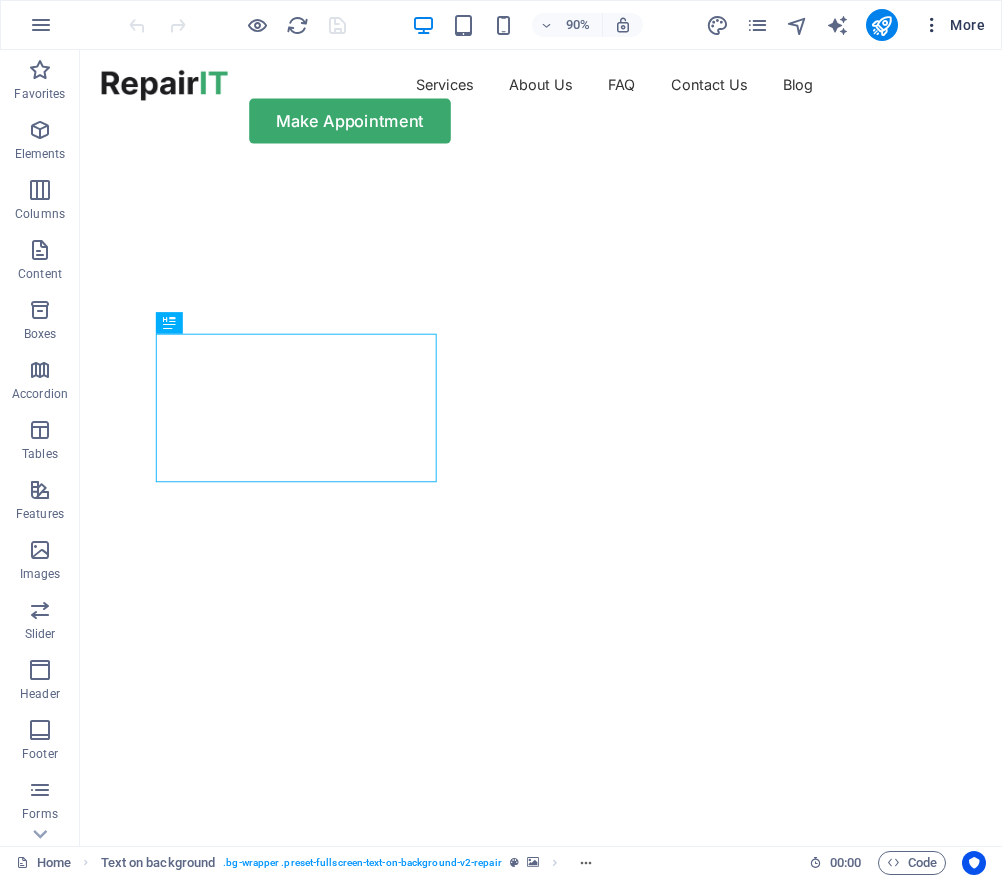 click at bounding box center [932, 25] 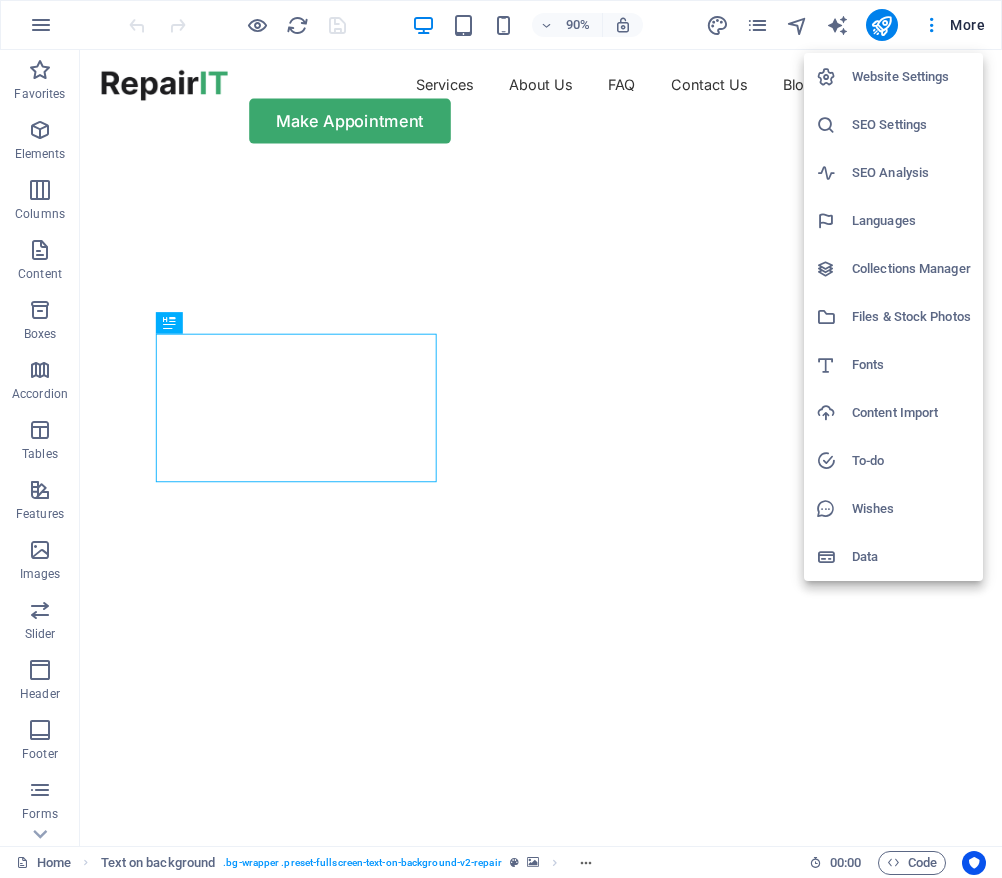 click on "Languages" at bounding box center [911, 221] 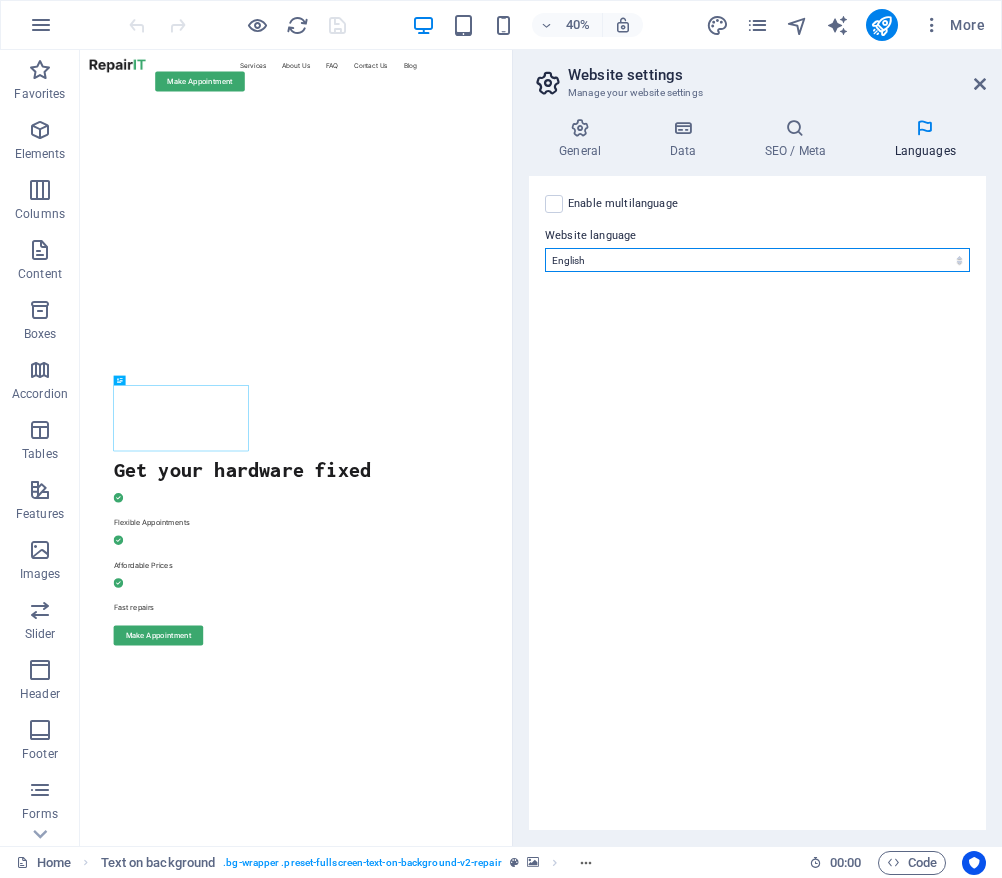click on "Abkhazian Afar Afrikaans Akan Albanian Amharic Arabic Aragonese Armenian Assamese Avaric Avestan Aymara Azerbaijani Bambara Bashkir Basque Belarusian Bengali Bihari languages Bislama Bokmål Bosnian Breton Bulgarian Burmese Catalan Central Khmer Chamorro Chechen Chinese Church Slavic Chuvash Cornish Corsican Cree Croatian Czech Danish Dutch Dzongkha English Esperanto Estonian Ewe Faroese Farsi (Persian) Fijian Finnish French Fulah Gaelic Galician Ganda Georgian German Greek Greenlandic Guaraní Gujarati Haitian Creole Hausa Hebrew Herero Hindi Hiri Motu Hungarian Icelandic Ido Igbo Indonesian Interlingua Interlingue Inuktitut Inupiaq Irish Italian Japanese Javanese Kannada Kanuri Kashmiri Kazakh Kikuyu Kinyarwanda Komi Kongo Korean Kurdish Kwanyama Kyrgyz Lao Latin Latvian Limburgish Lingala Lithuanian Luba-Katanga Luxembourgish Macedonian Malagasy Malay Malayalam Maldivian Maltese Manx Maori Marathi Marshallese Mongolian Nauru Navajo Ndonga Nepali North Ndebele Northern Sami Norwegian Norwegian Nynorsk Nuosu" at bounding box center (757, 260) 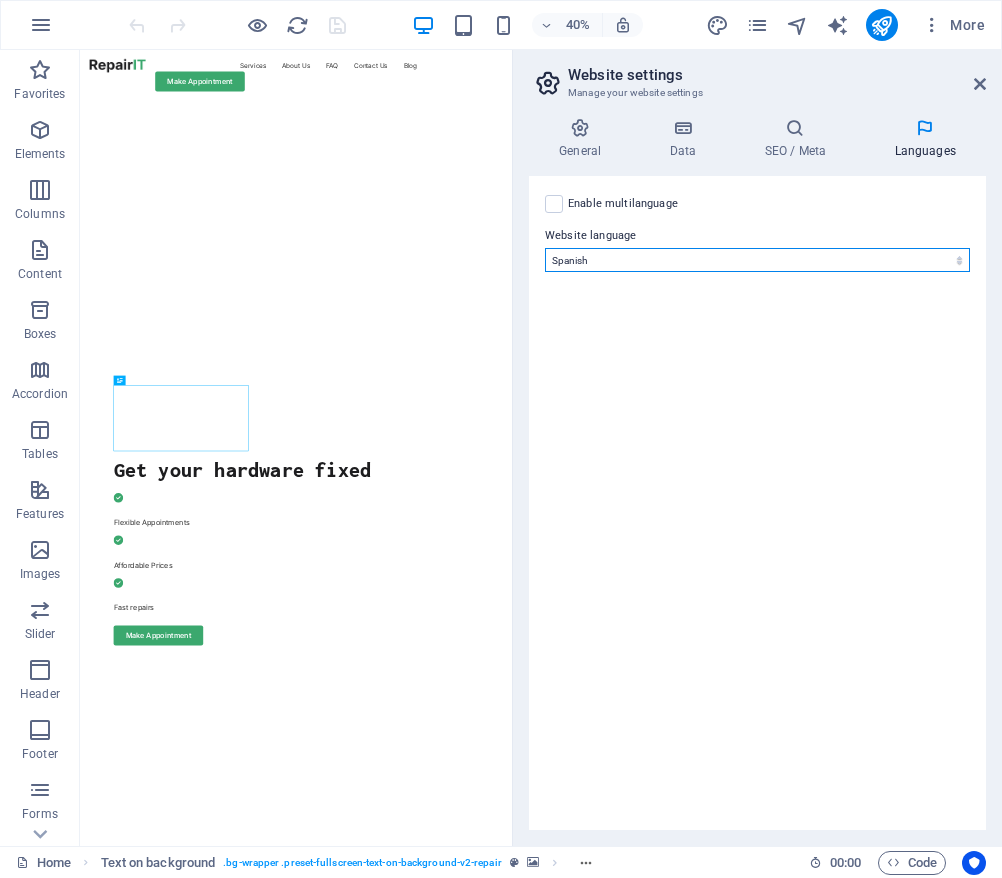 click on "Abkhazian Afar Afrikaans Akan Albanian Amharic Arabic Aragonese Armenian Assamese Avaric Avestan Aymara Azerbaijani Bambara Bashkir Basque Belarusian Bengali Bihari languages Bislama Bokmål Bosnian Breton Bulgarian Burmese Catalan Central Khmer Chamorro Chechen Chinese Church Slavic Chuvash Cornish Corsican Cree Croatian Czech Danish Dutch Dzongkha English Esperanto Estonian Ewe Faroese Farsi (Persian) Fijian Finnish French Fulah Gaelic Galician Ganda Georgian German Greek Greenlandic Guaraní Gujarati Haitian Creole Hausa Hebrew Herero Hindi Hiri Motu Hungarian Icelandic Ido Igbo Indonesian Interlingua Interlingue Inuktitut Inupiaq Irish Italian Japanese Javanese Kannada Kanuri Kashmiri Kazakh Kikuyu Kinyarwanda Komi Kongo Korean Kurdish Kwanyama Kyrgyz Lao Latin Latvian Limburgish Lingala Lithuanian Luba-Katanga Luxembourgish Macedonian Malagasy Malay Malayalam Maldivian Maltese Manx Maori Marathi Marshallese Mongolian Nauru Navajo Ndonga Nepali North Ndebele Northern Sami Norwegian Norwegian Nynorsk Nuosu" at bounding box center [757, 260] 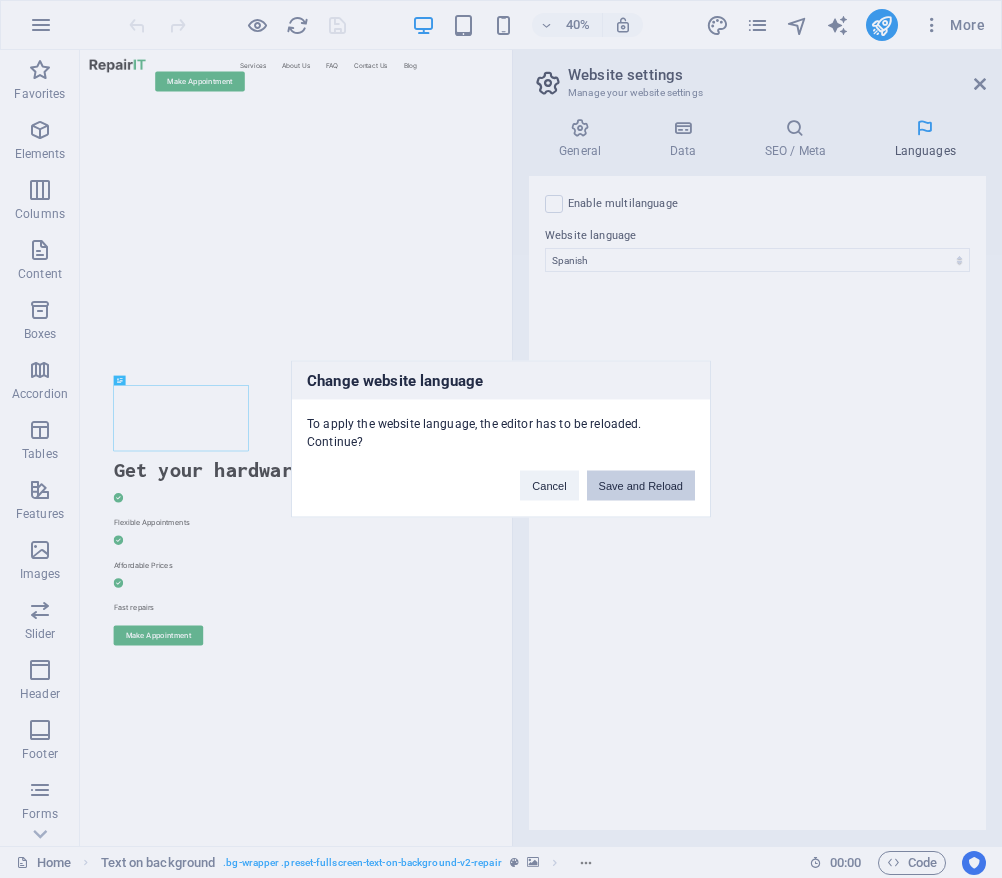 click on "Save and Reload" at bounding box center [641, 486] 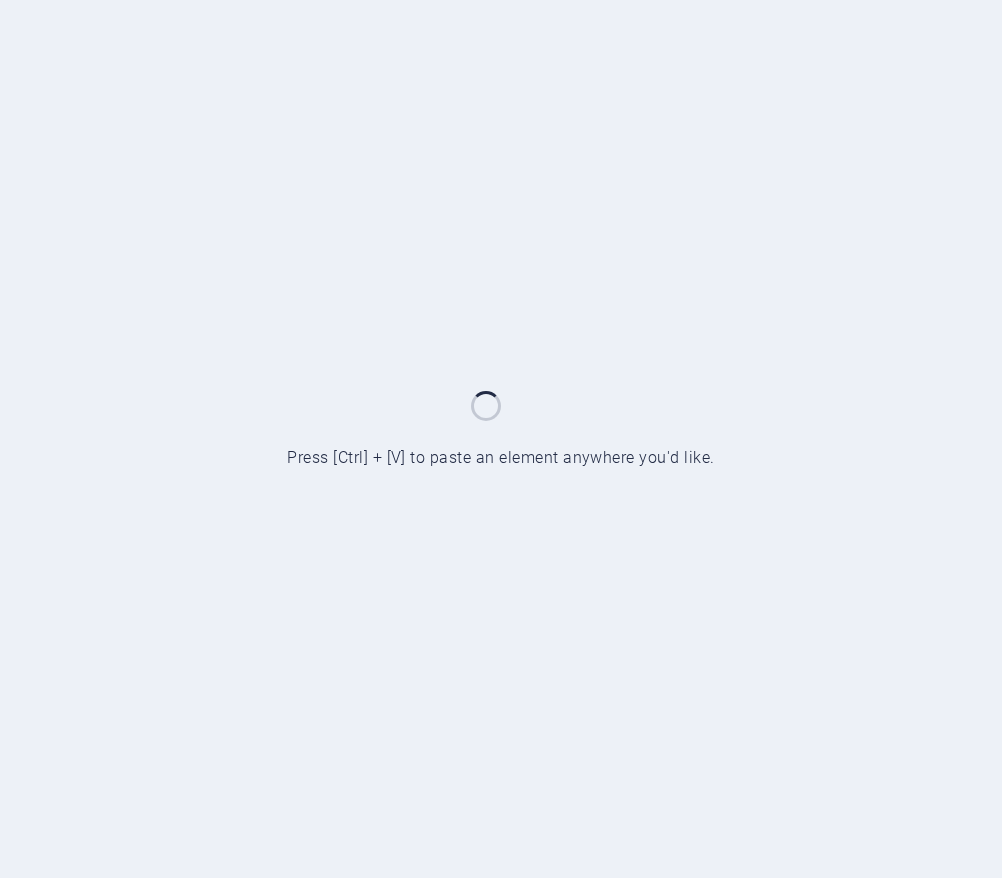 scroll, scrollTop: 0, scrollLeft: 0, axis: both 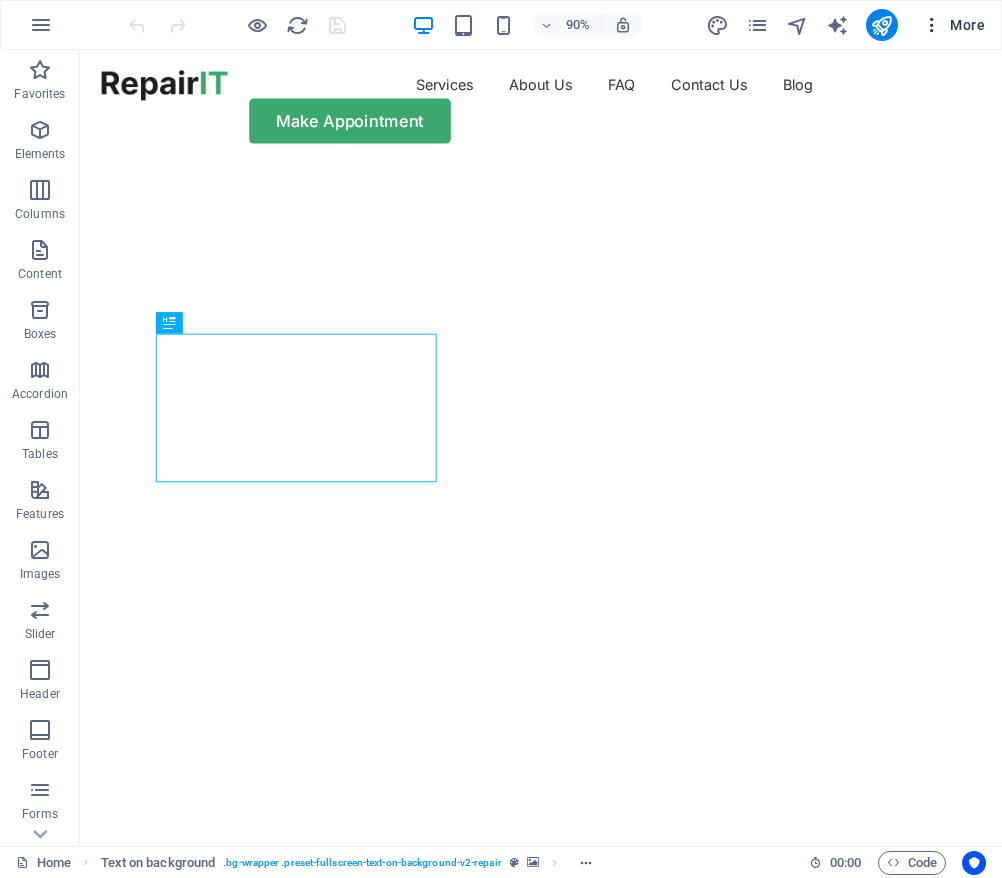 click at bounding box center (932, 25) 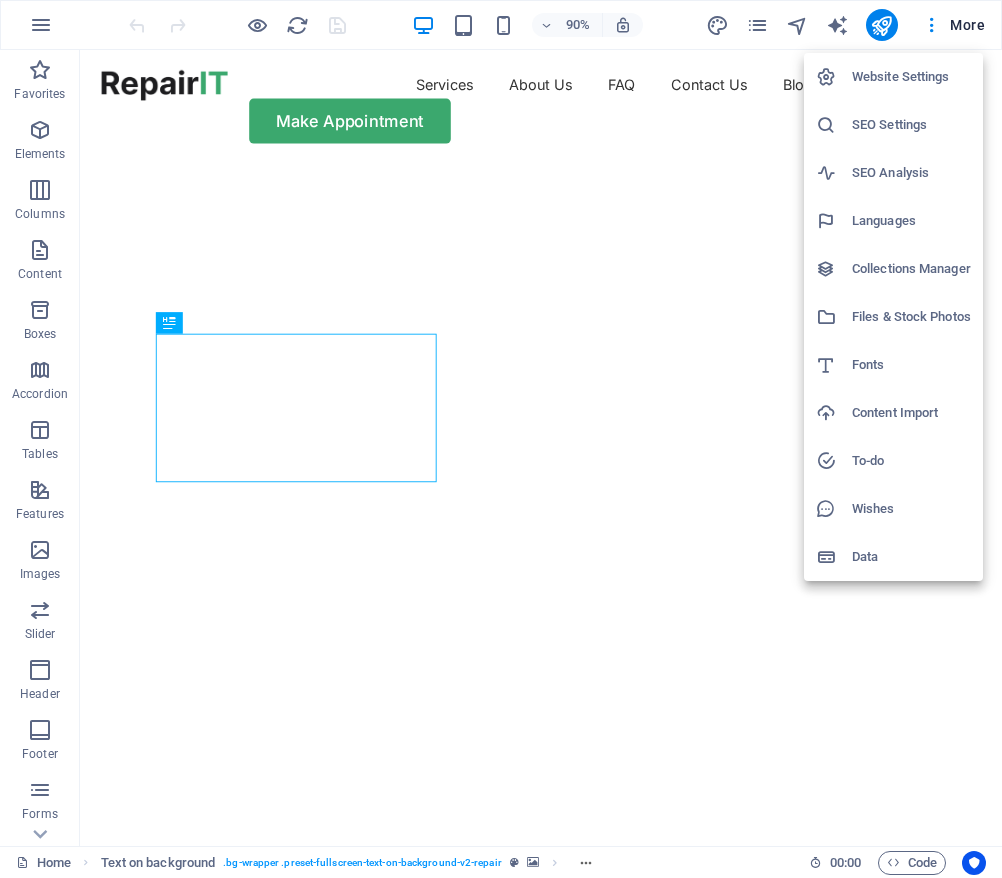 click on "Languages" at bounding box center [911, 221] 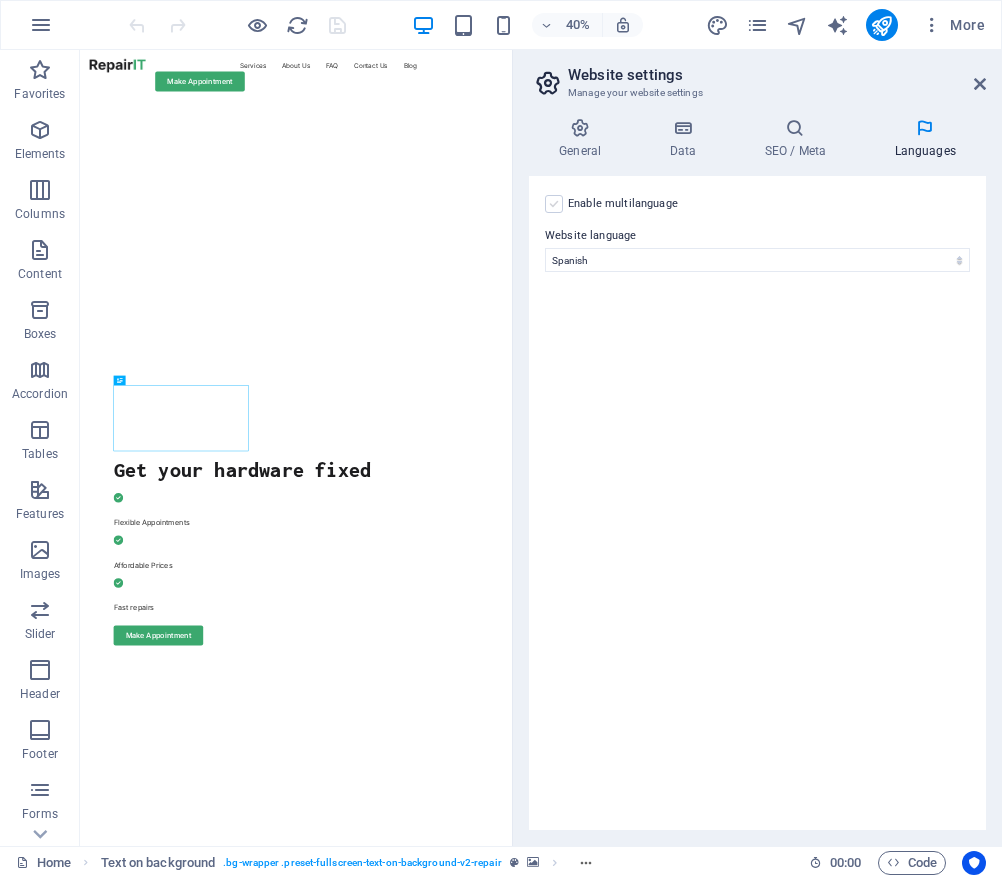 click at bounding box center [554, 204] 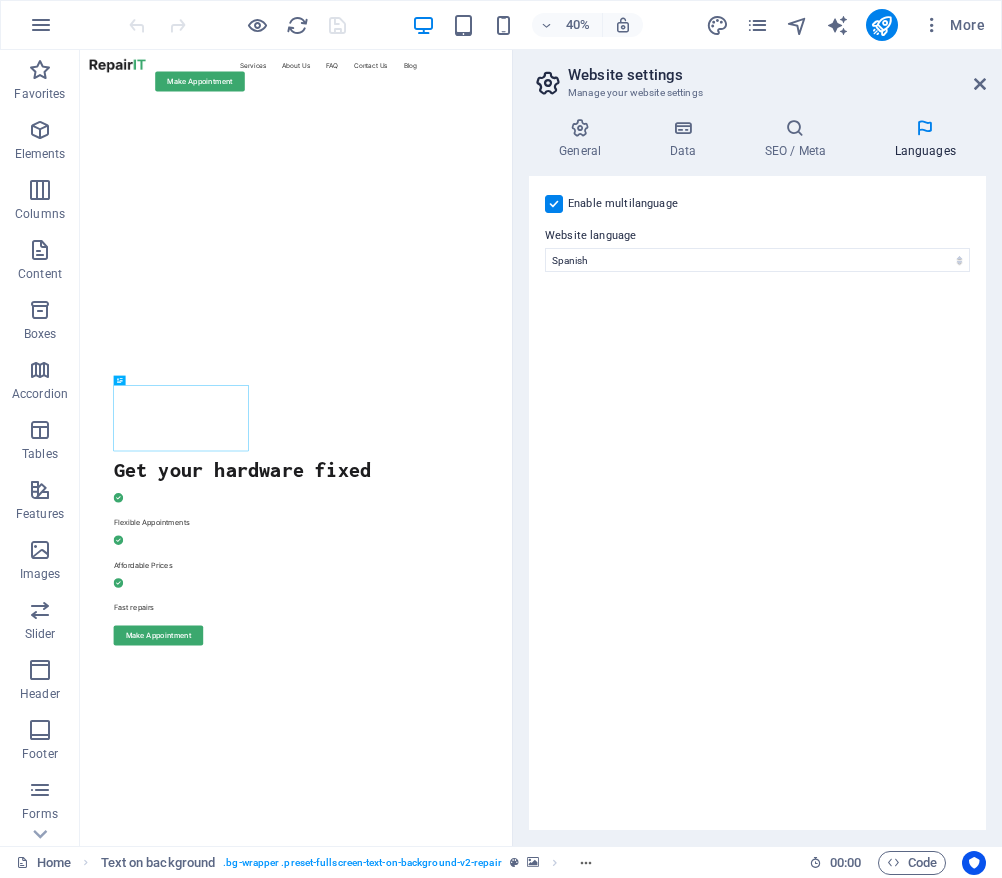 select 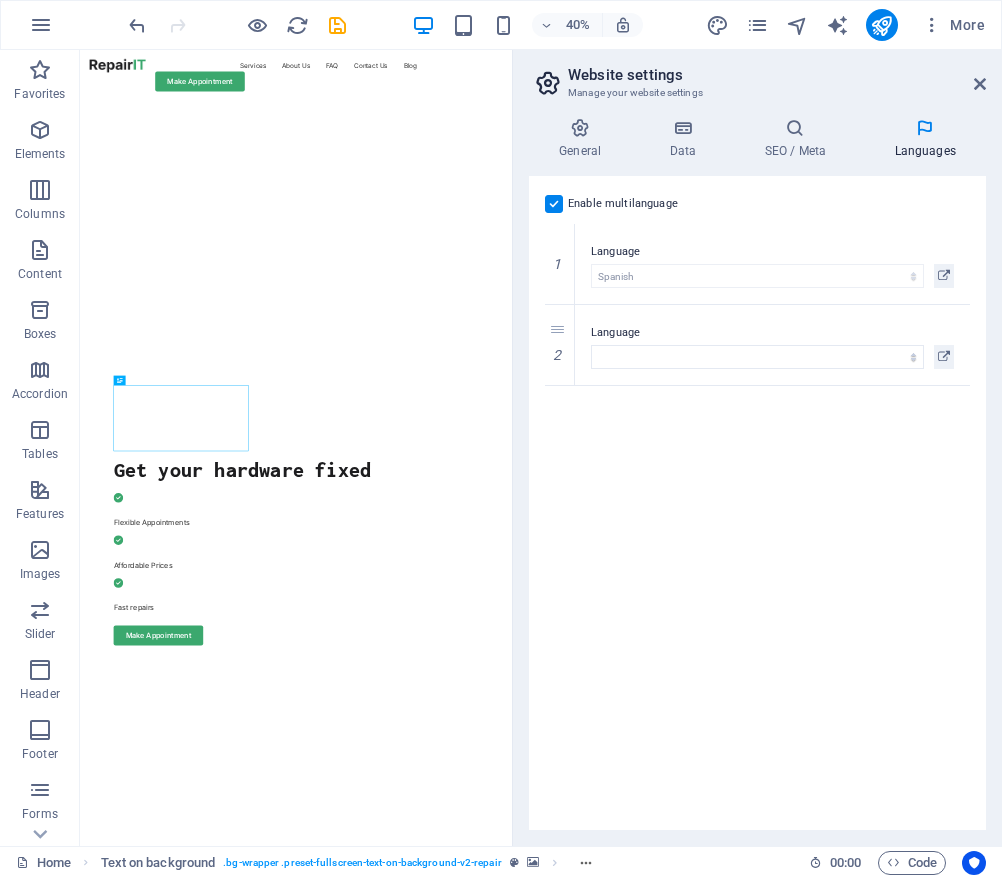 click at bounding box center [554, 204] 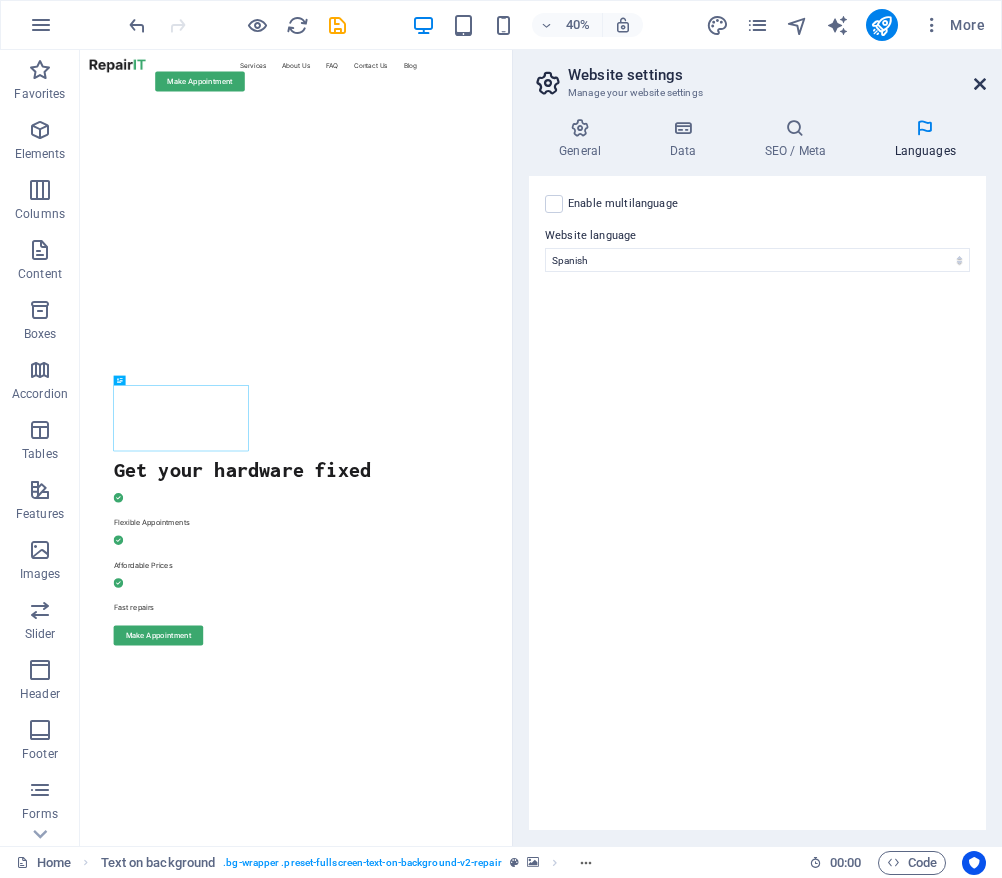 drag, startPoint x: 985, startPoint y: 84, endPoint x: 978, endPoint y: 67, distance: 18.384777 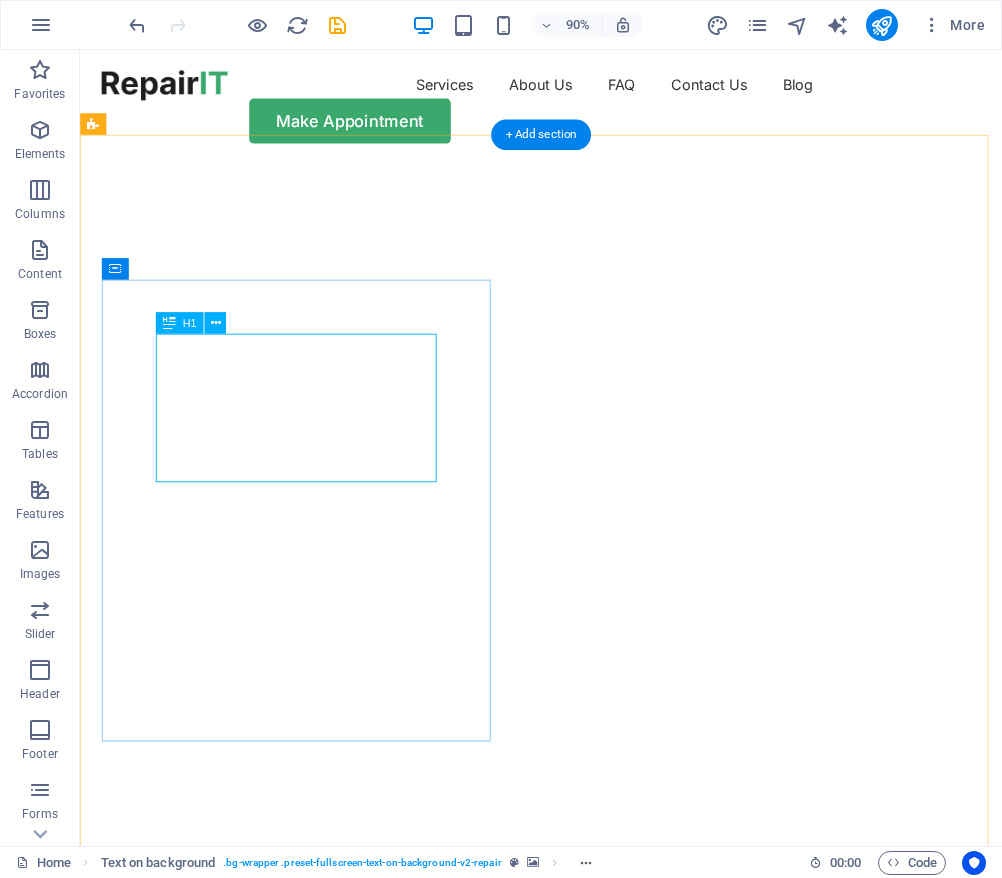 click on "Get your hardware fixed" at bounding box center [592, 1098] 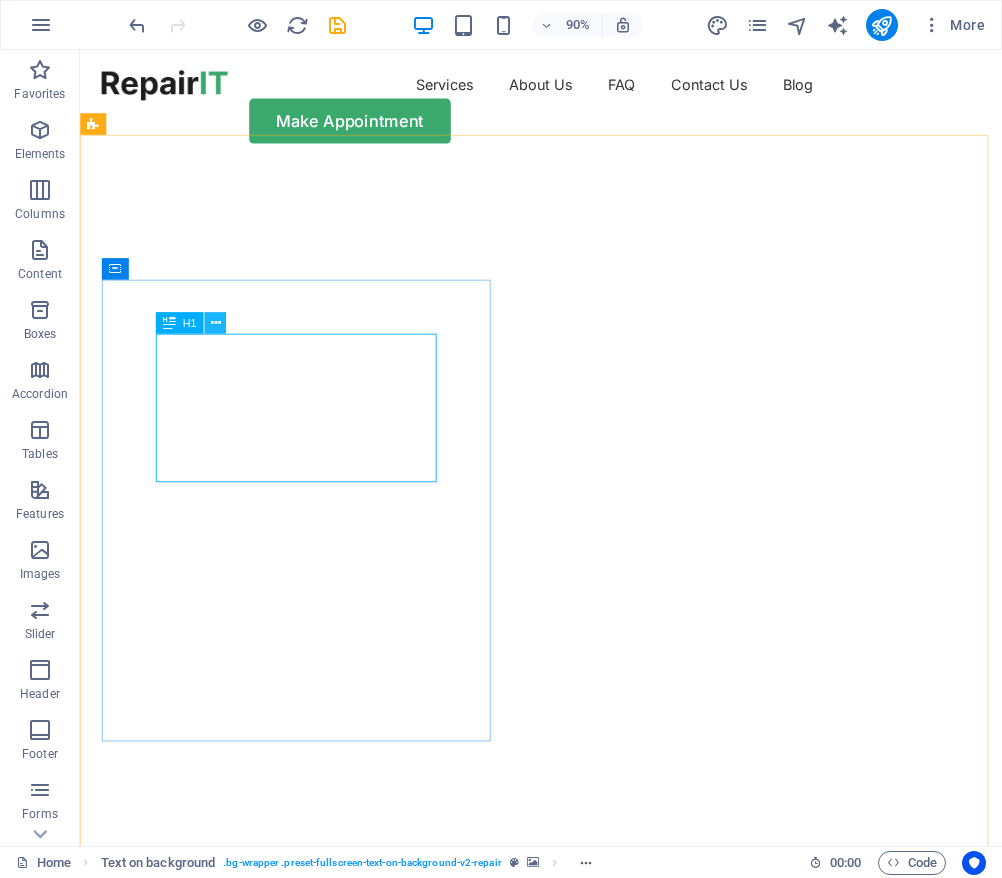 click at bounding box center [215, 322] 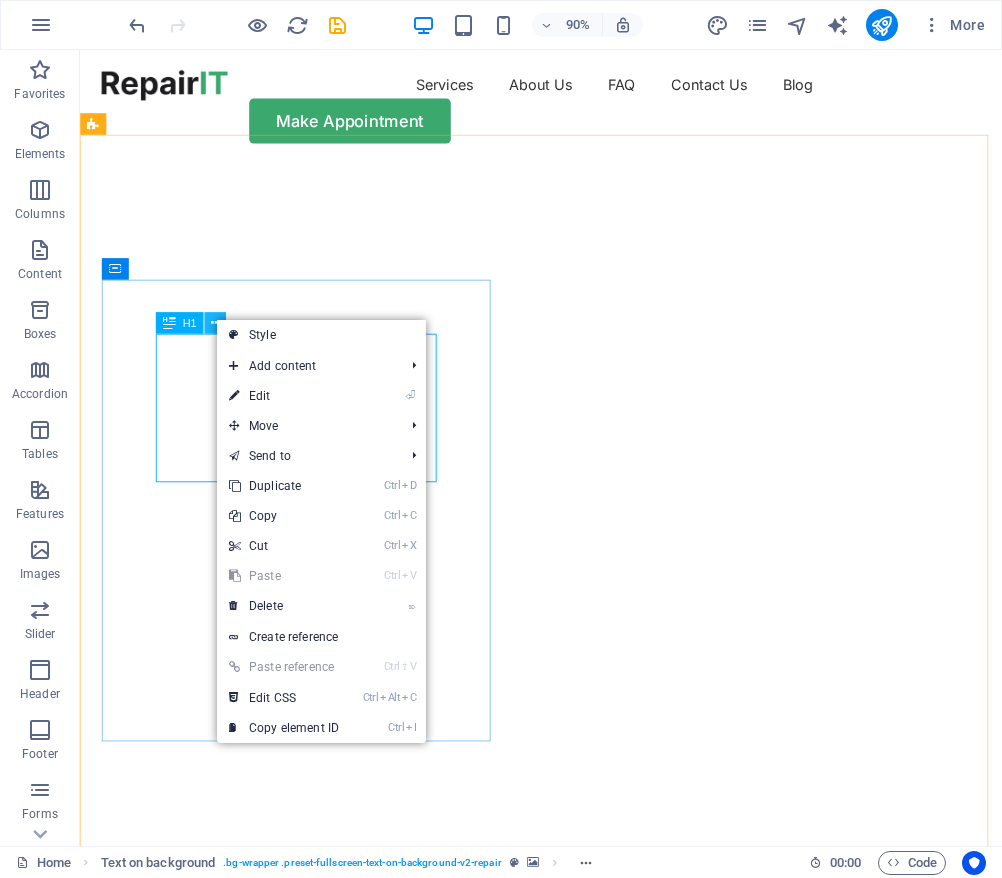 click at bounding box center (215, 322) 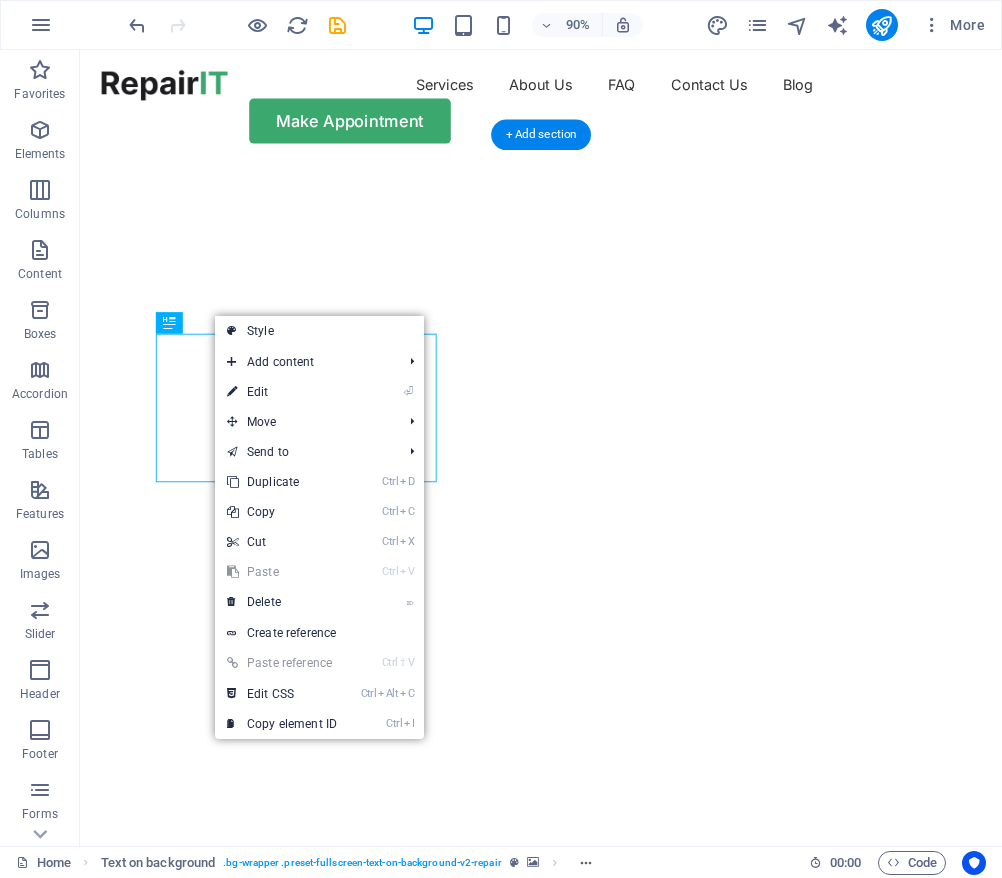 click at bounding box center (584, 176) 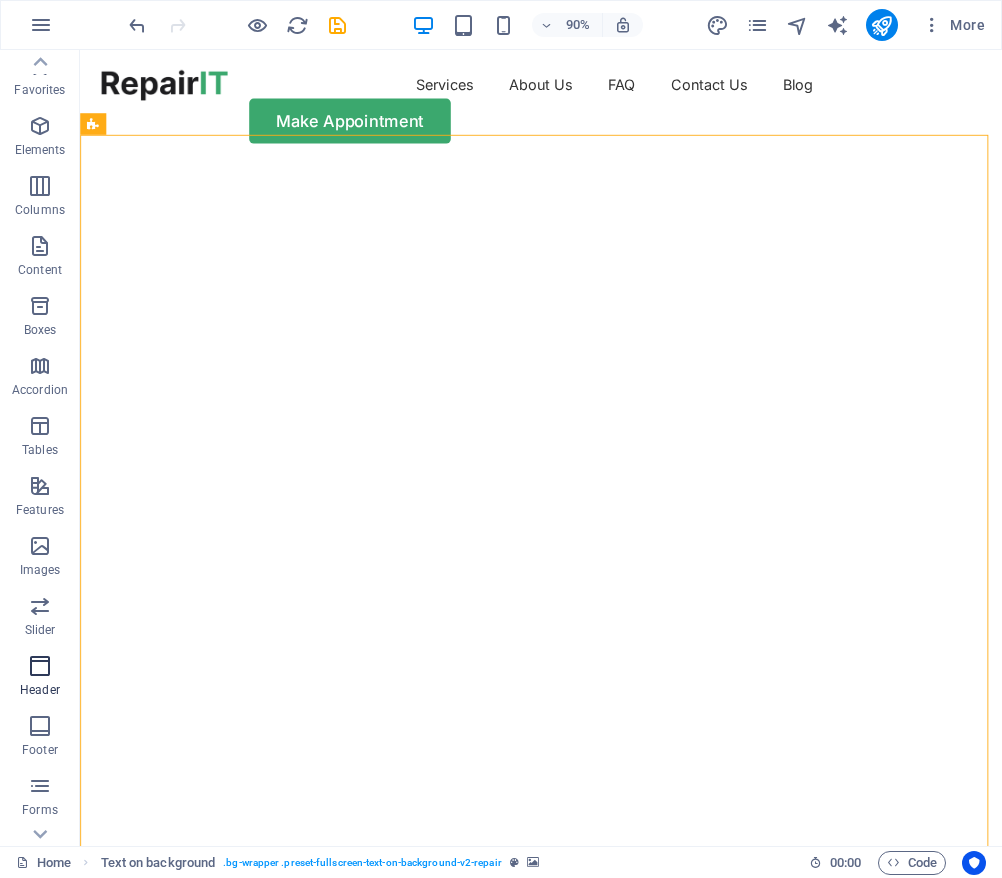 scroll, scrollTop: 0, scrollLeft: 0, axis: both 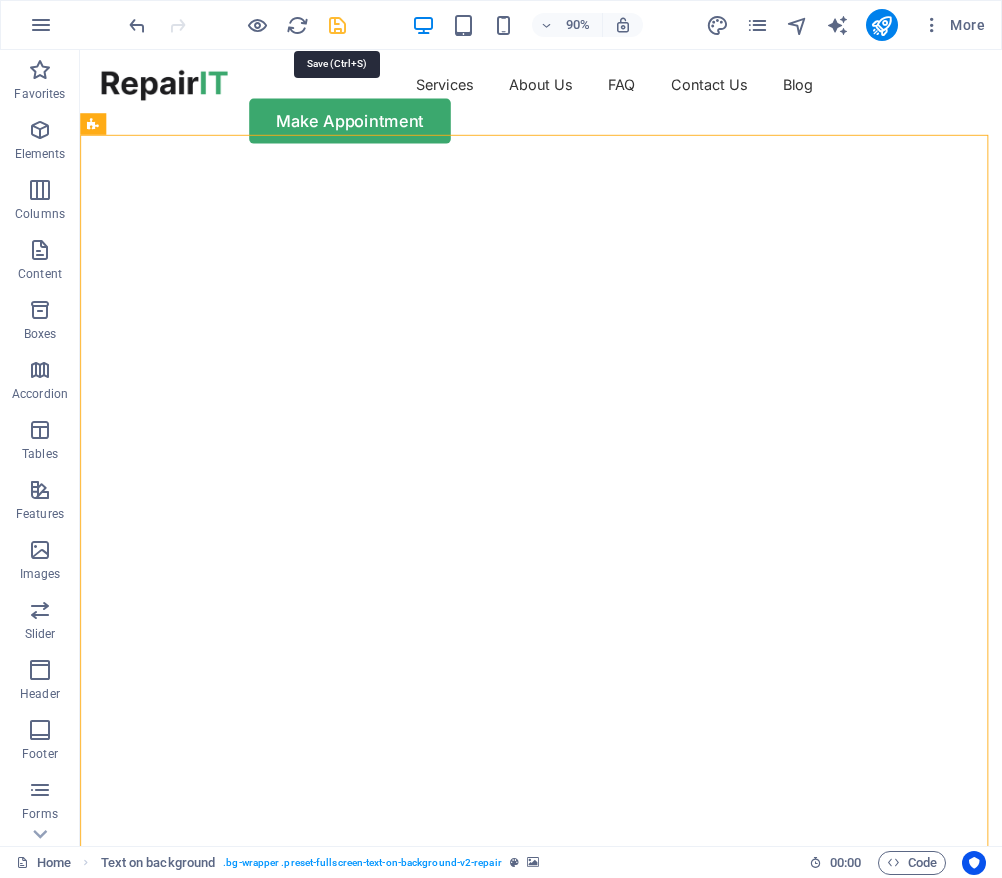 click at bounding box center [337, 25] 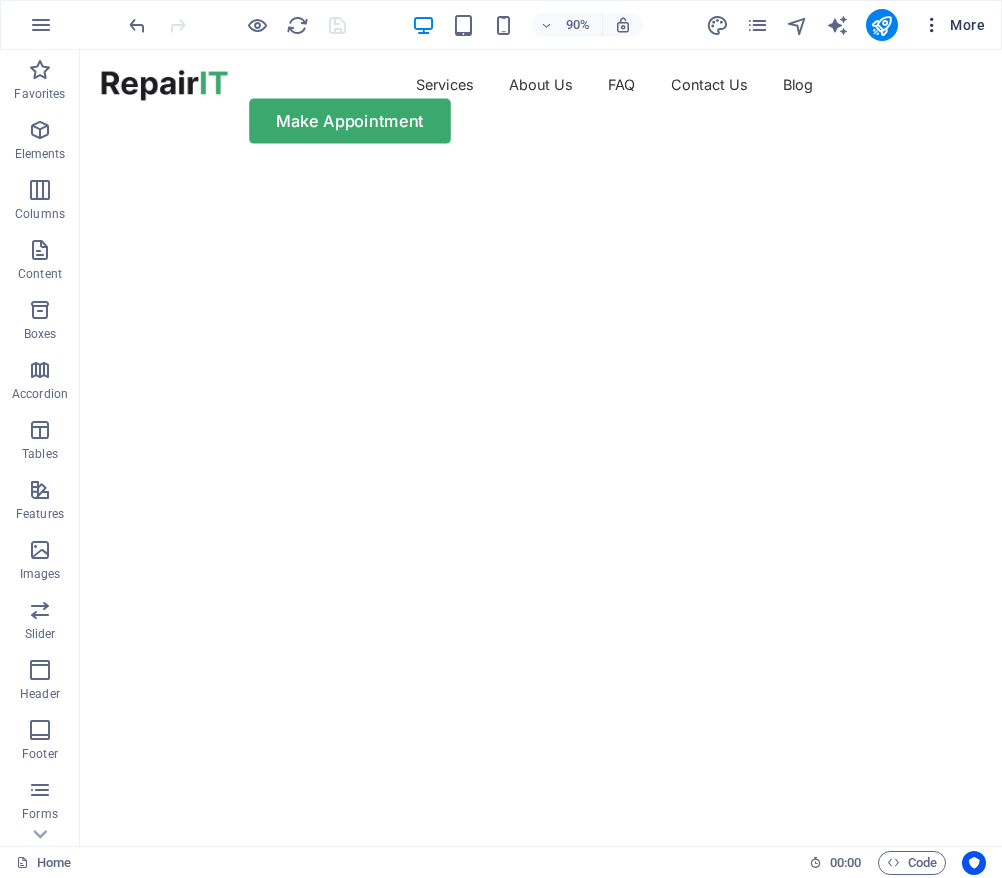 click at bounding box center [932, 25] 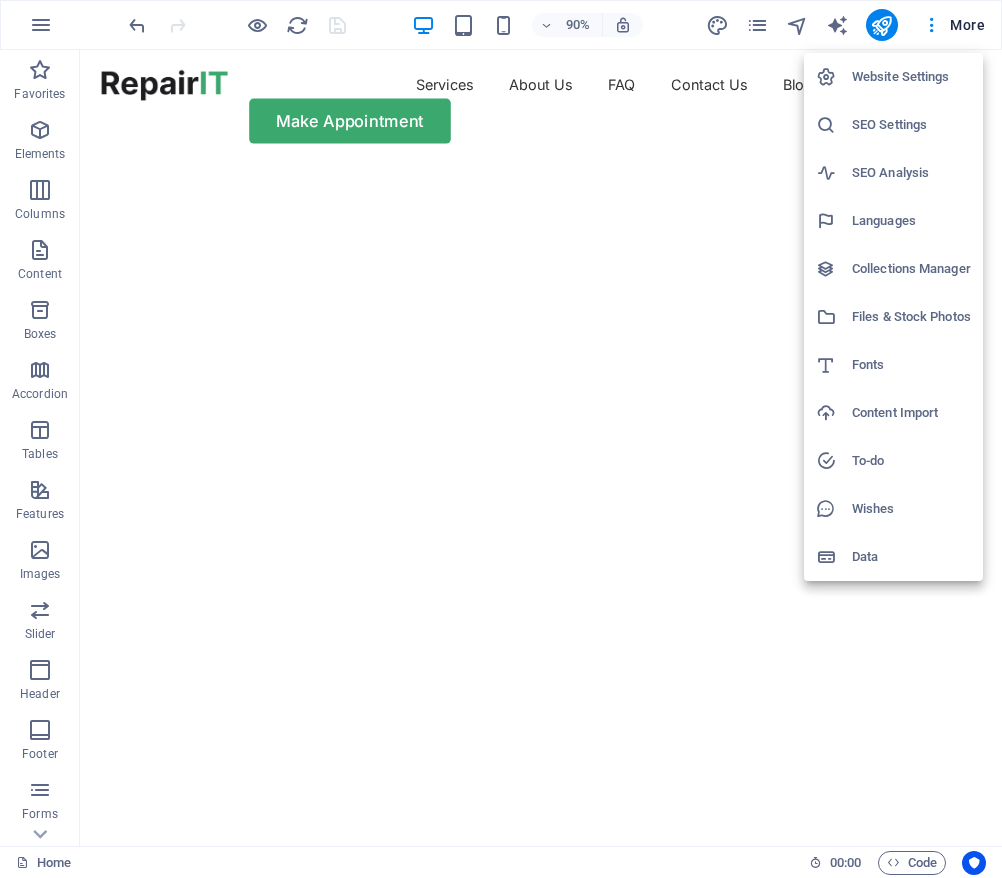click at bounding box center (501, 439) 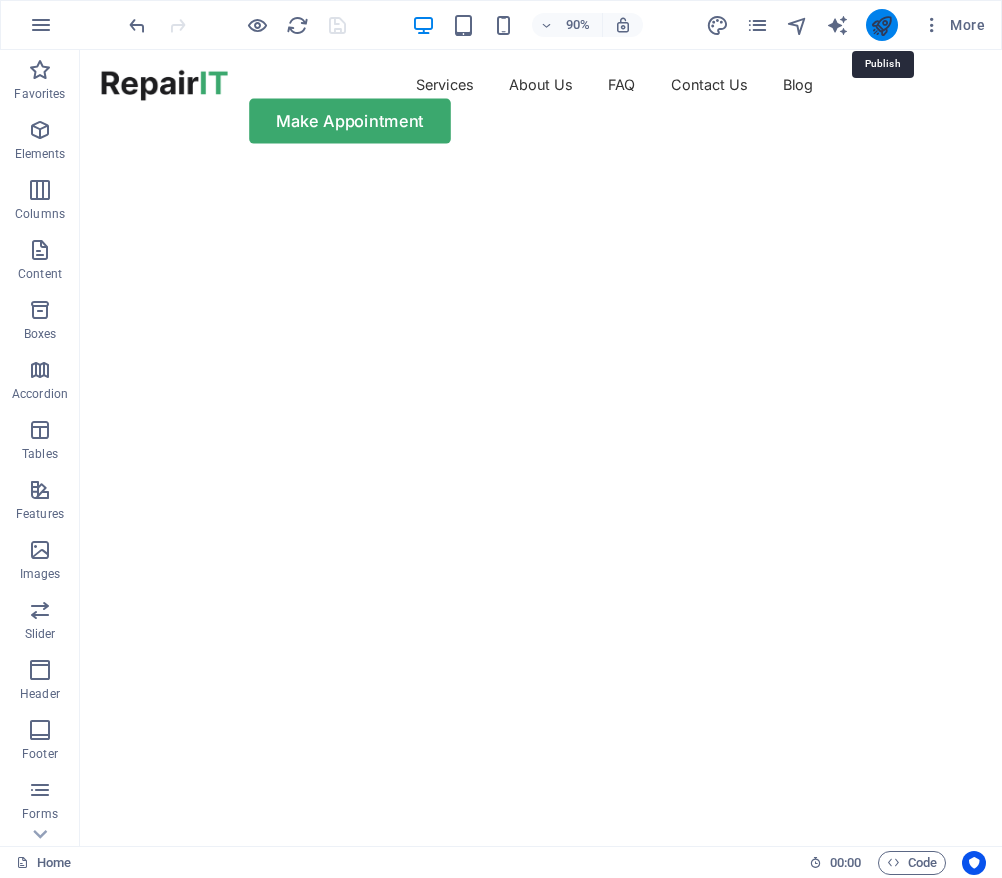 click at bounding box center [881, 25] 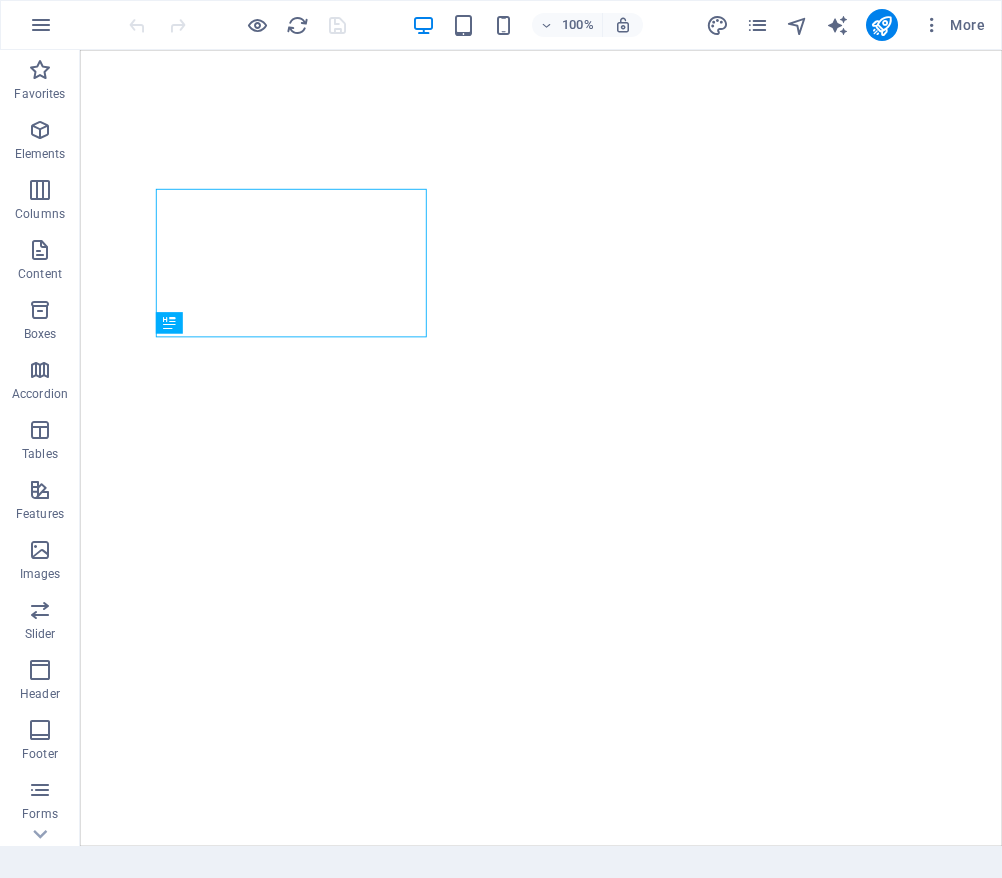 scroll, scrollTop: 0, scrollLeft: 0, axis: both 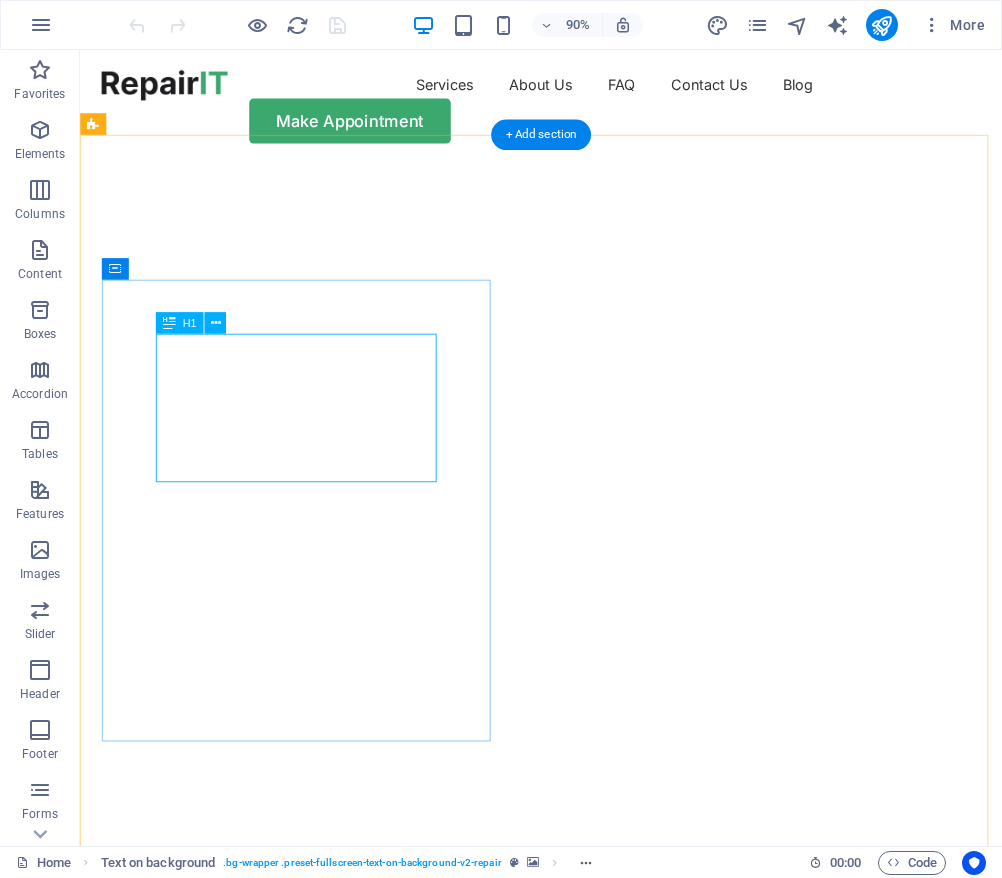 click on "Get your hardware fixed" at bounding box center [592, 1098] 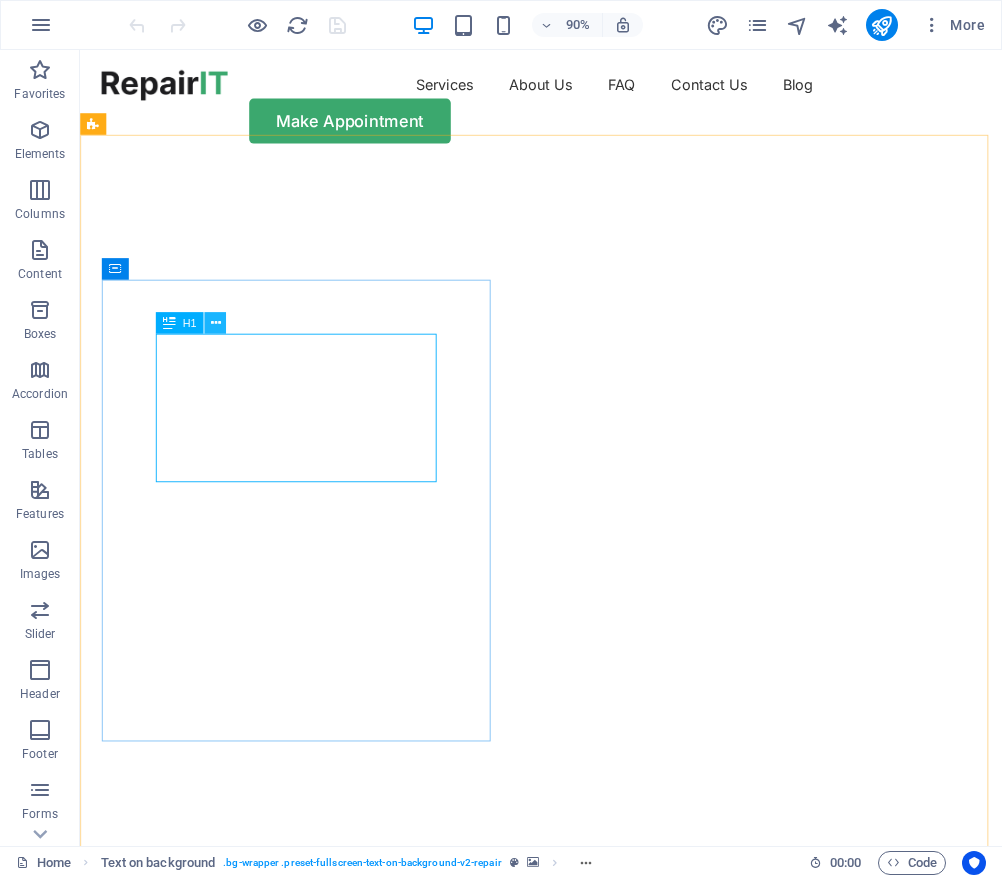 click at bounding box center [215, 322] 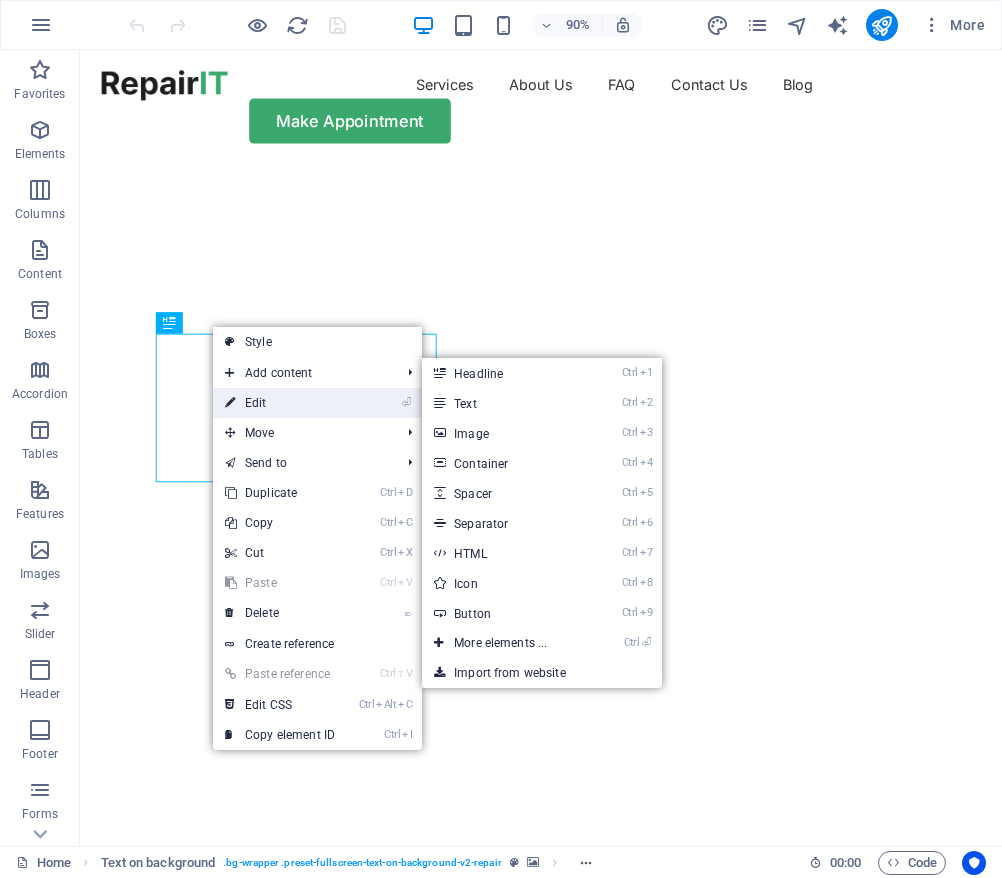 click at bounding box center [230, 403] 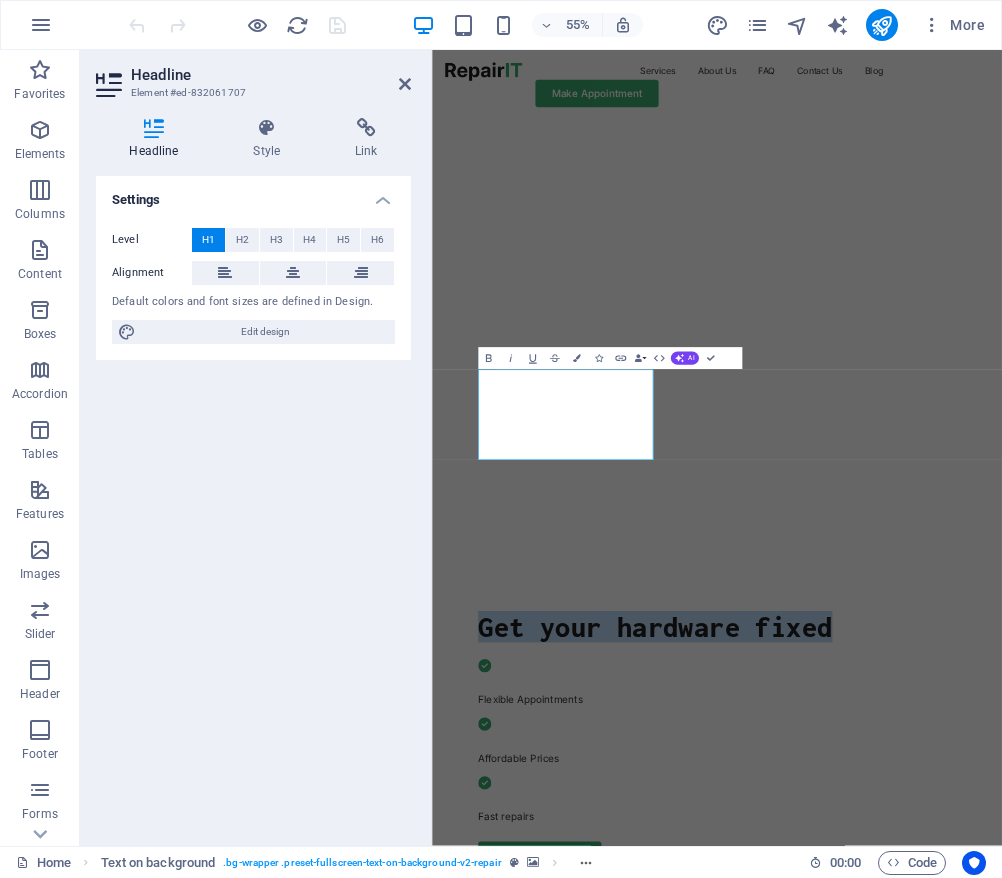 type 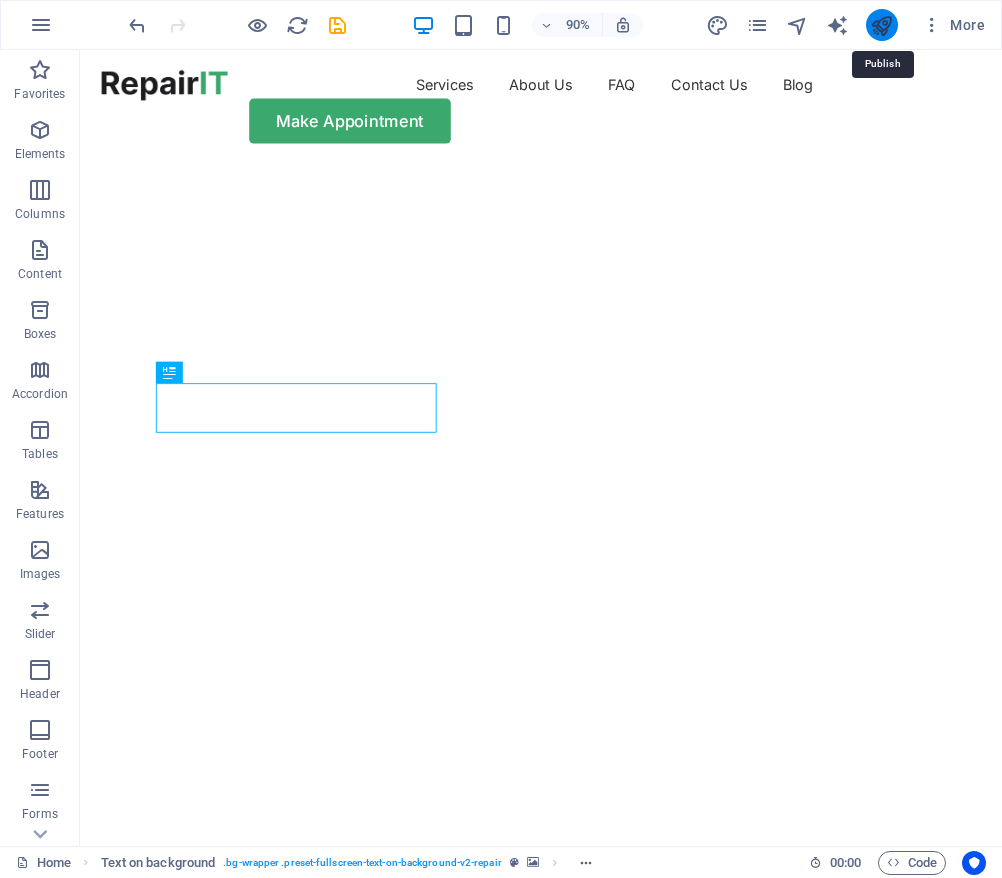 click at bounding box center [881, 25] 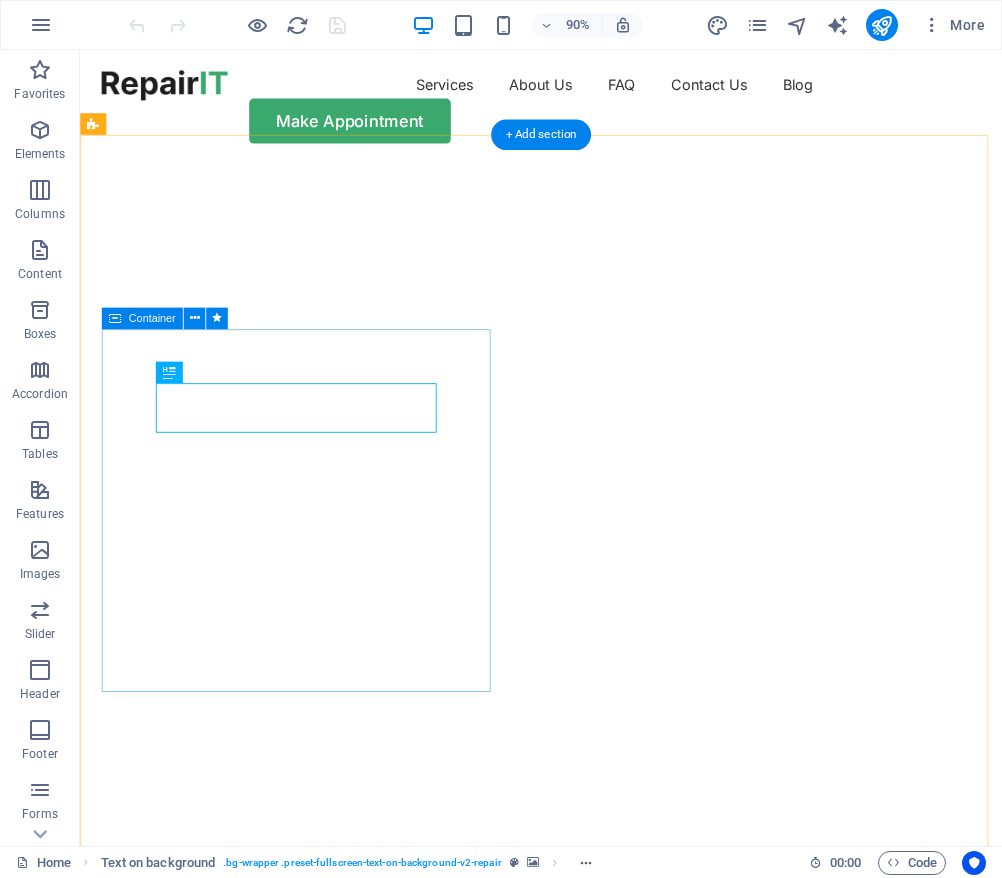 scroll, scrollTop: 0, scrollLeft: 0, axis: both 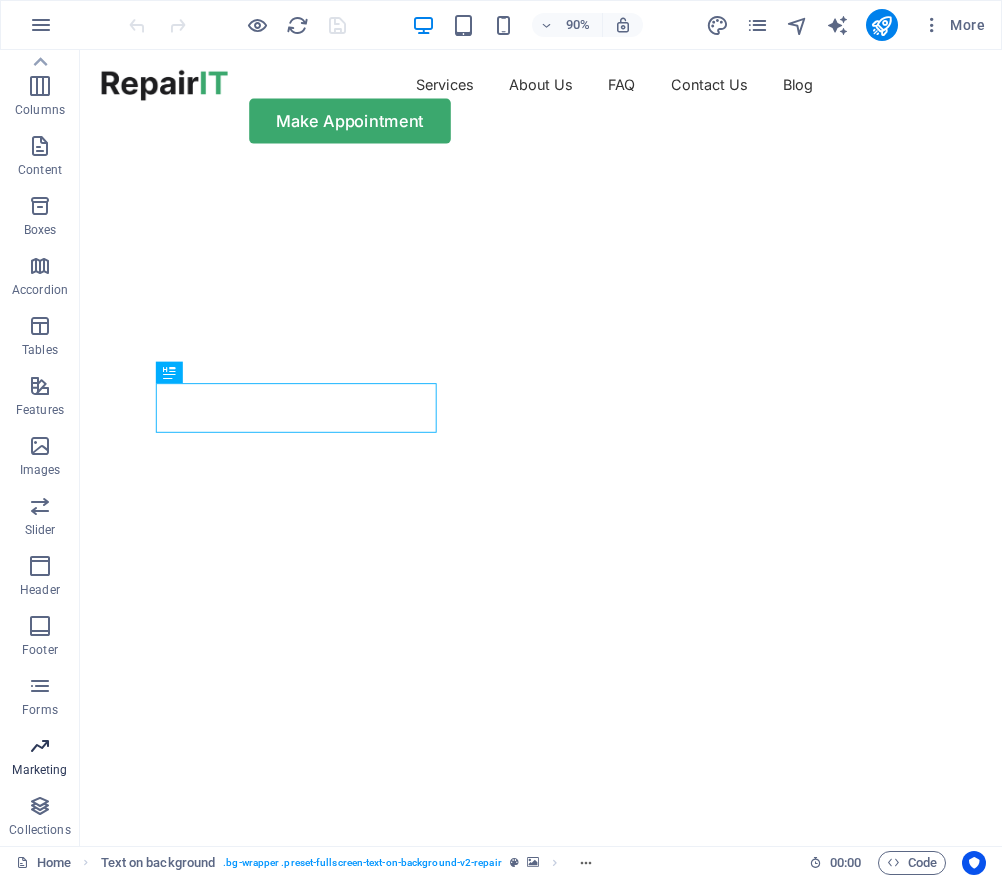 click at bounding box center [40, 746] 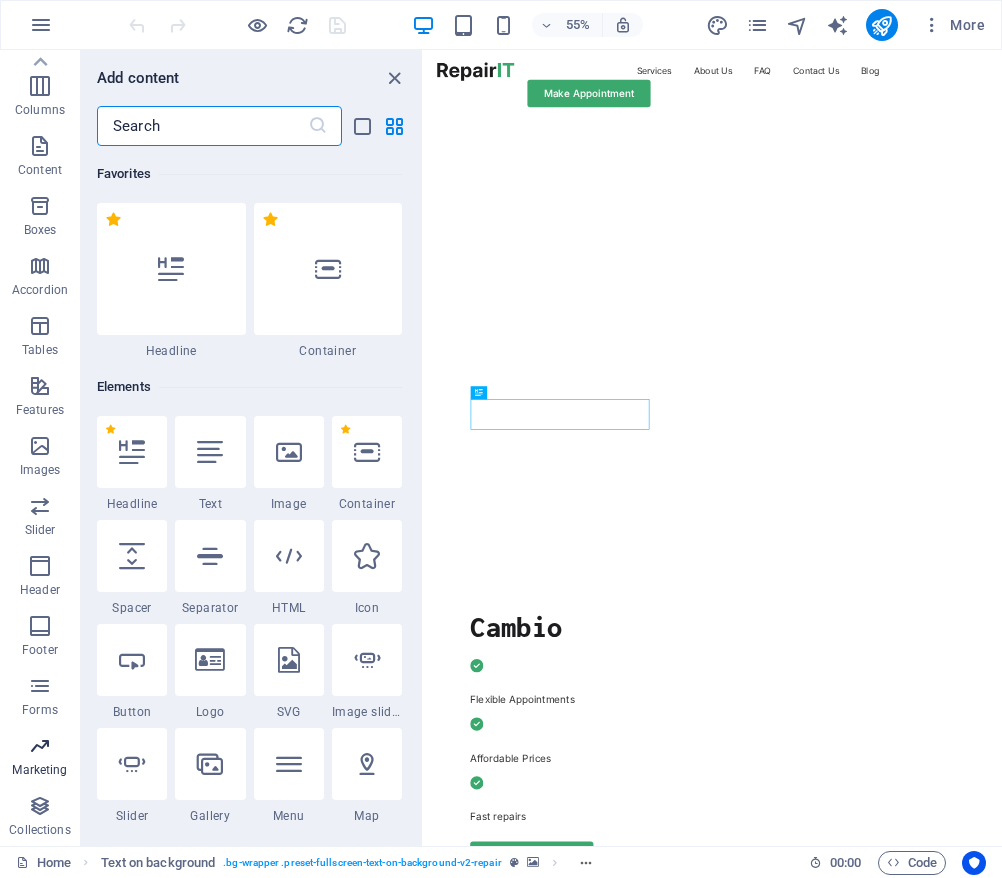 scroll, scrollTop: 16289, scrollLeft: 0, axis: vertical 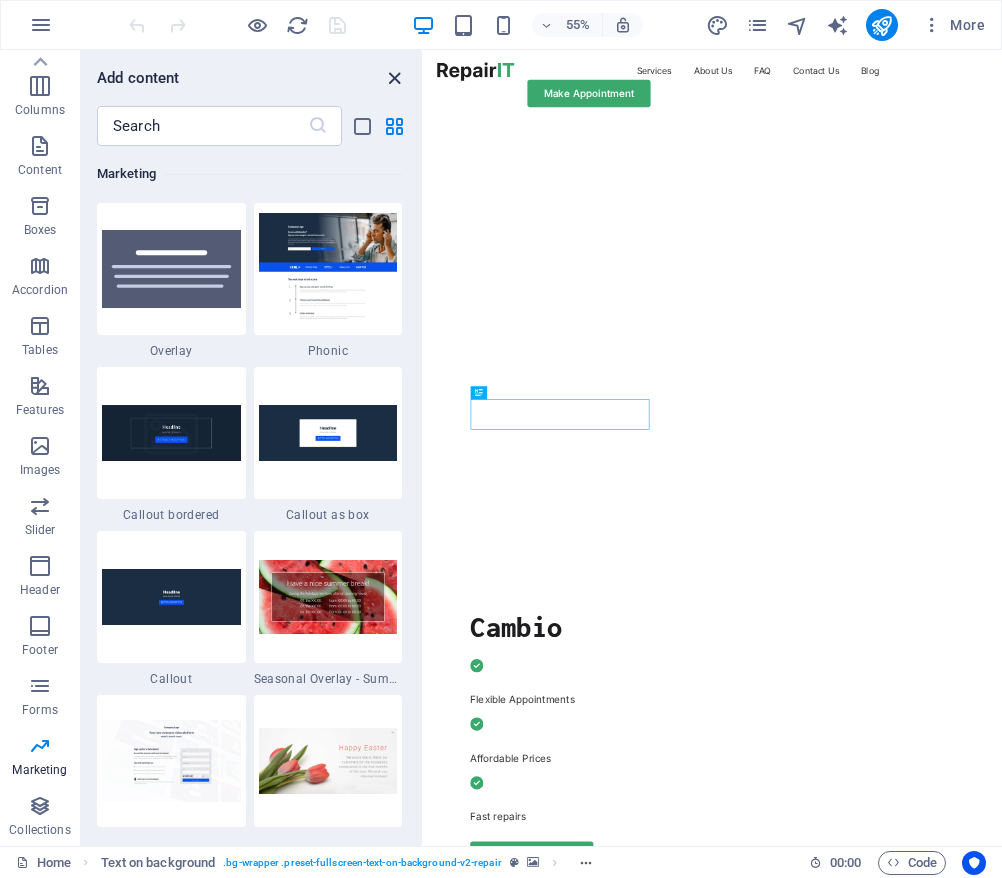 click at bounding box center (394, 78) 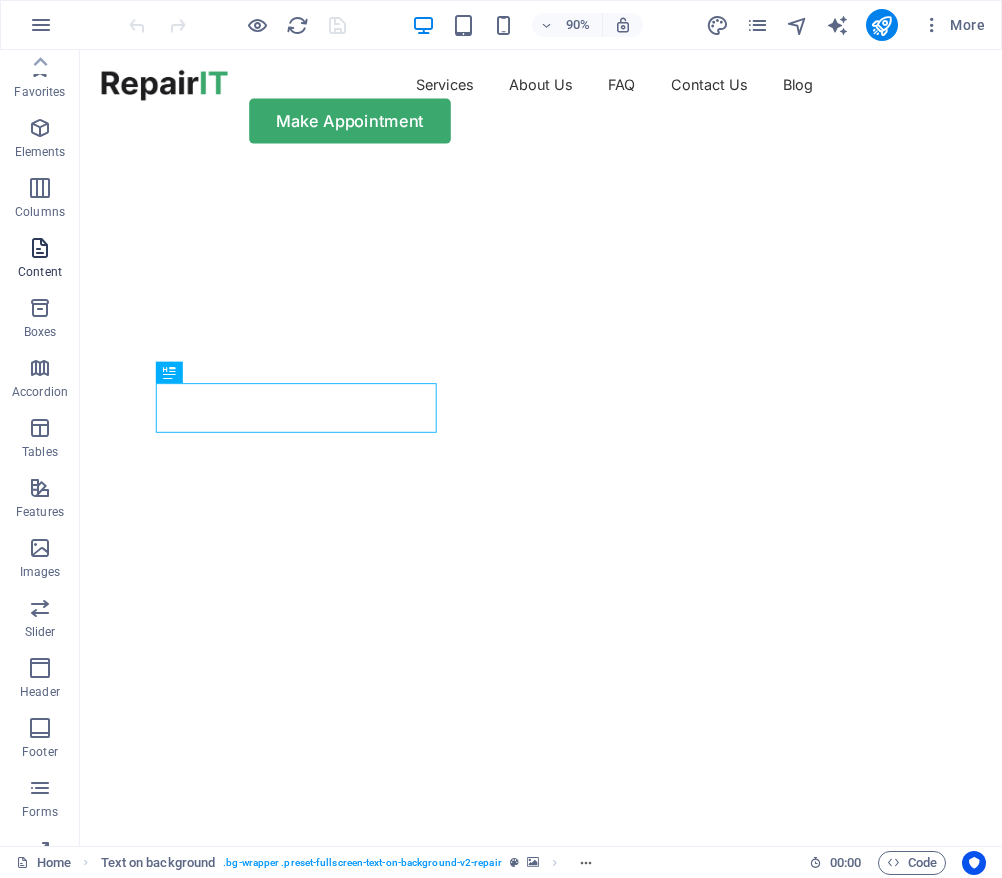 scroll, scrollTop: 0, scrollLeft: 0, axis: both 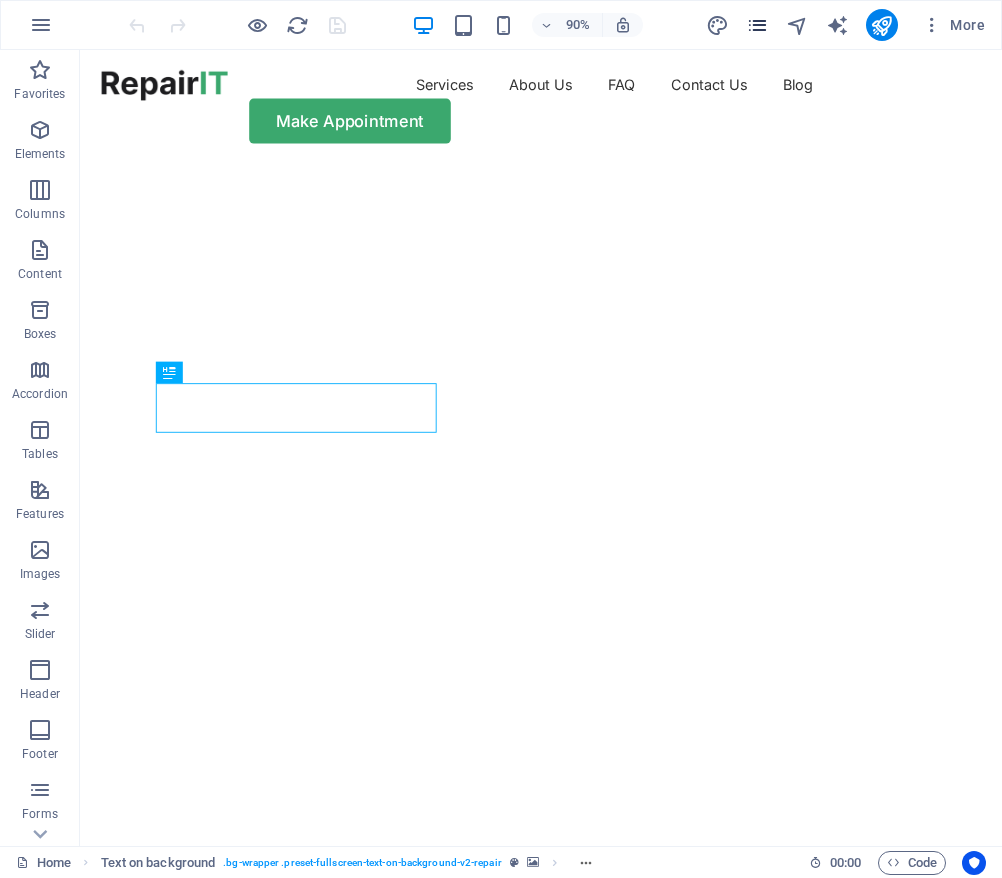 click at bounding box center (757, 25) 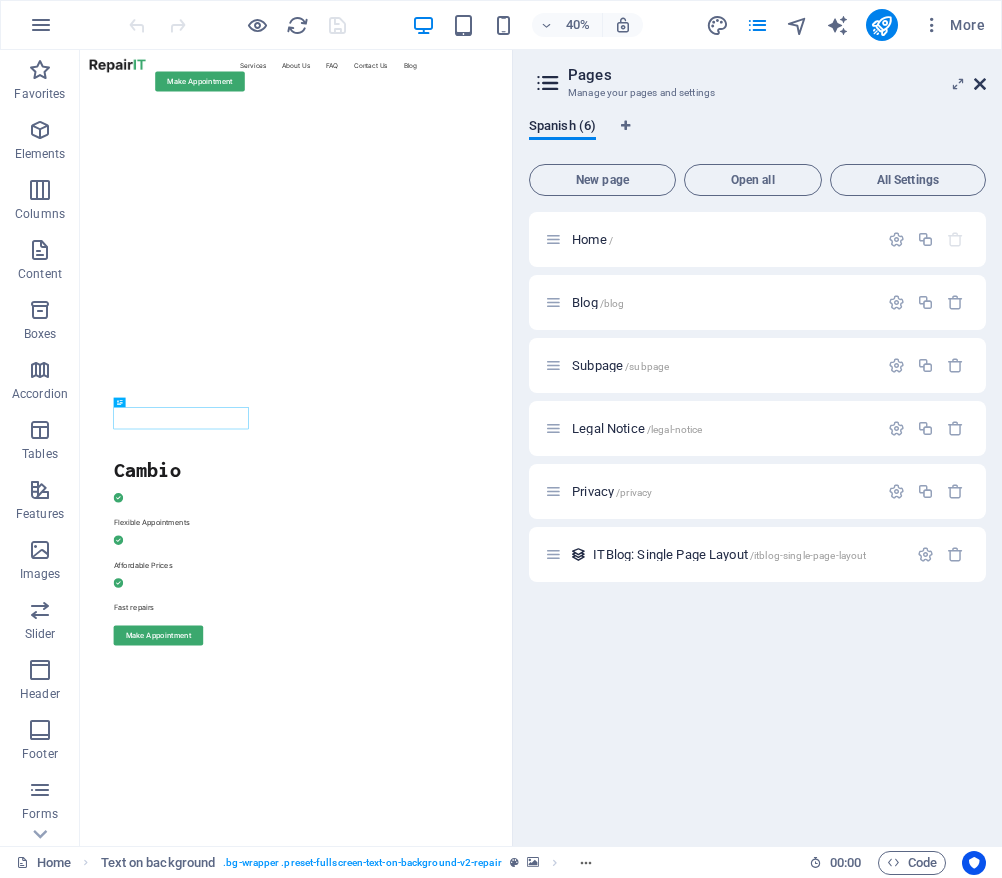 click at bounding box center [980, 84] 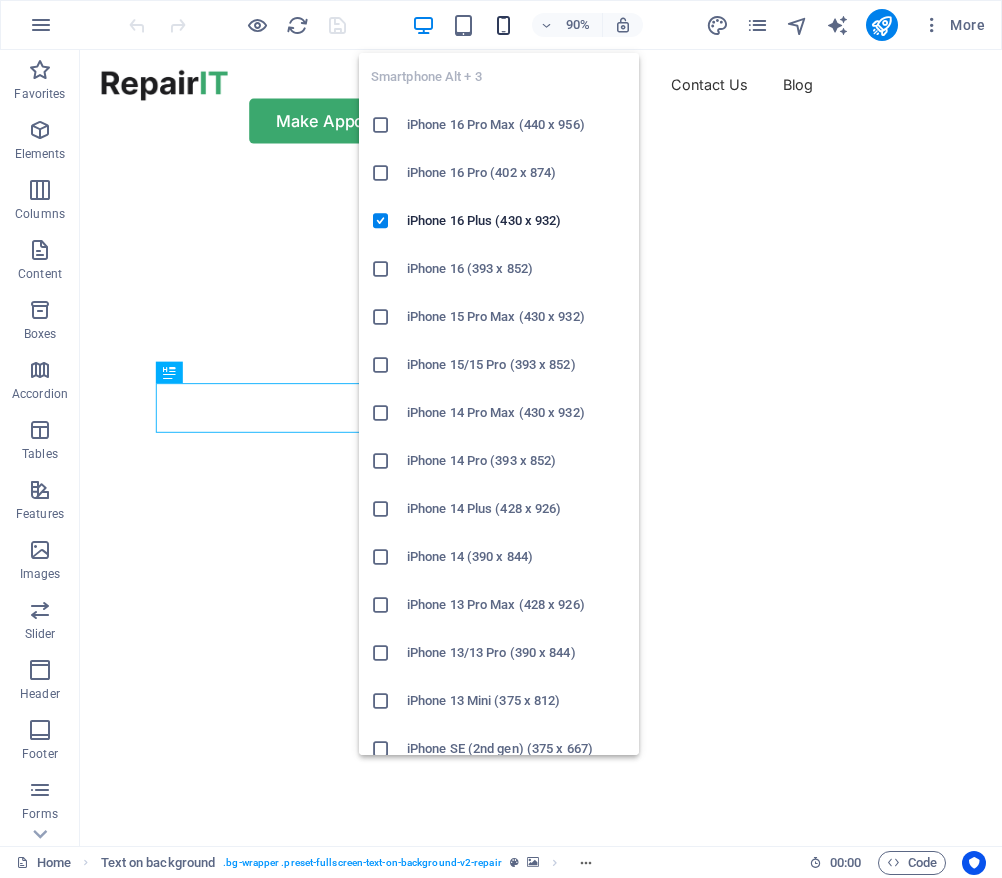 click at bounding box center (503, 25) 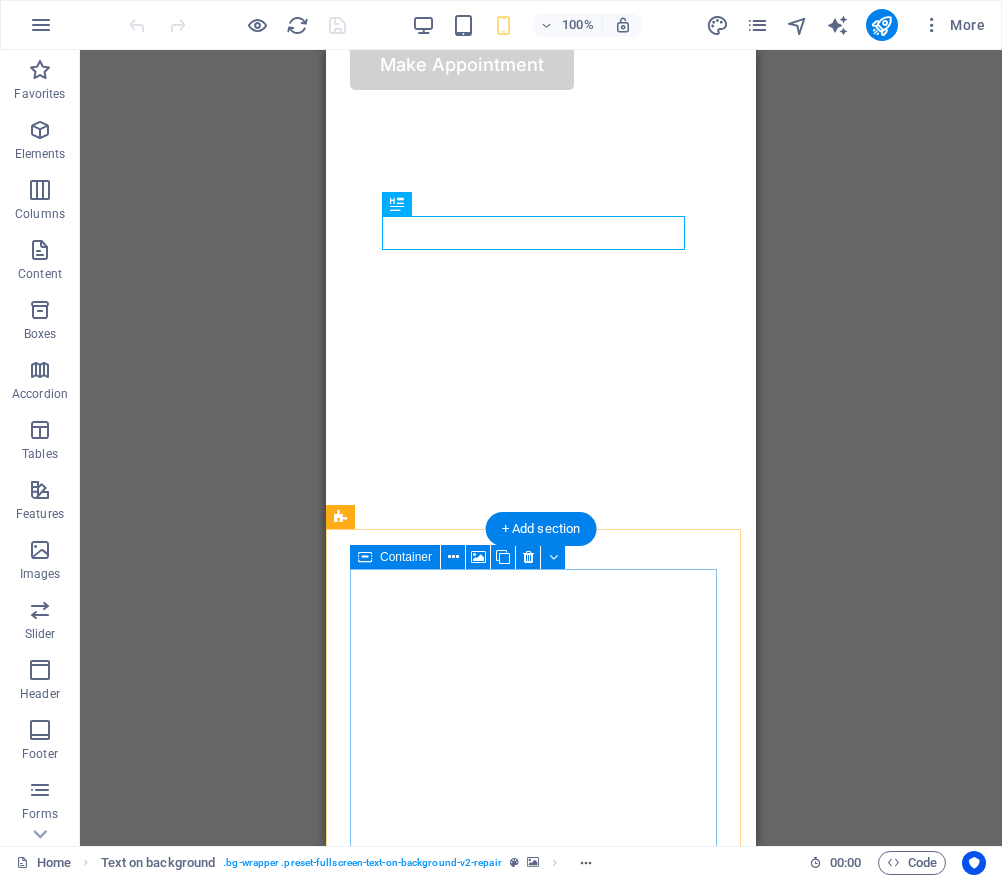 scroll, scrollTop: 0, scrollLeft: 0, axis: both 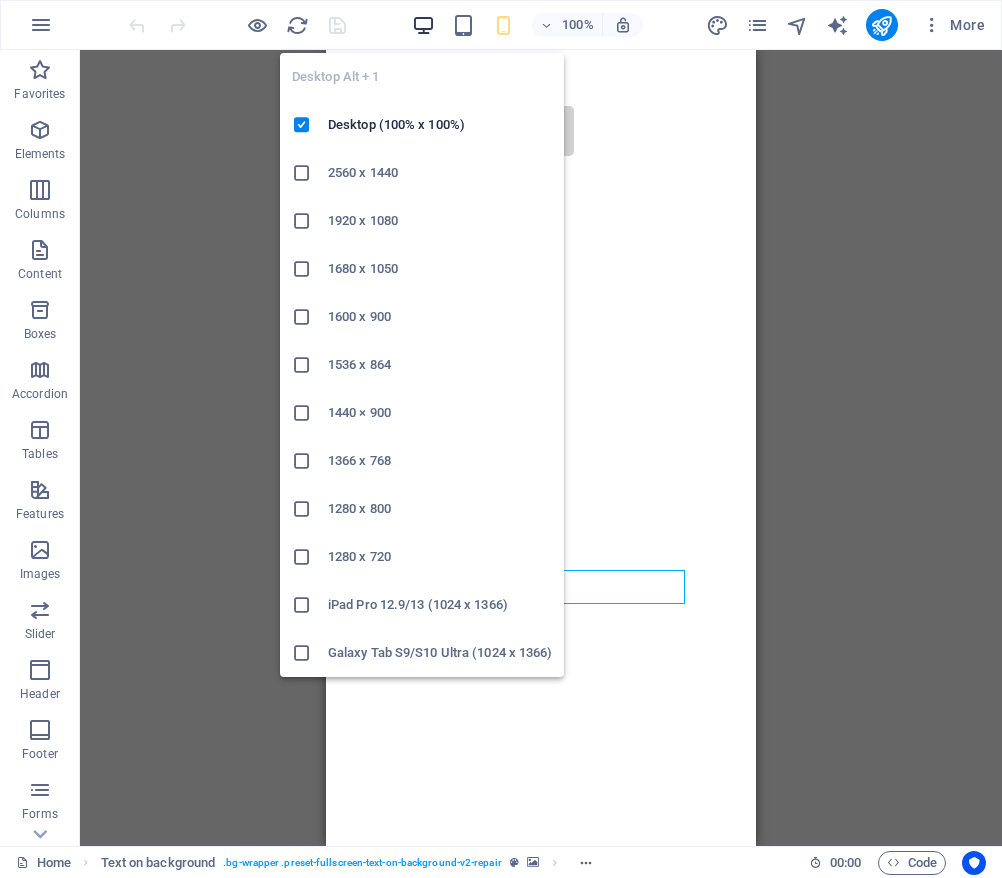 click at bounding box center [423, 25] 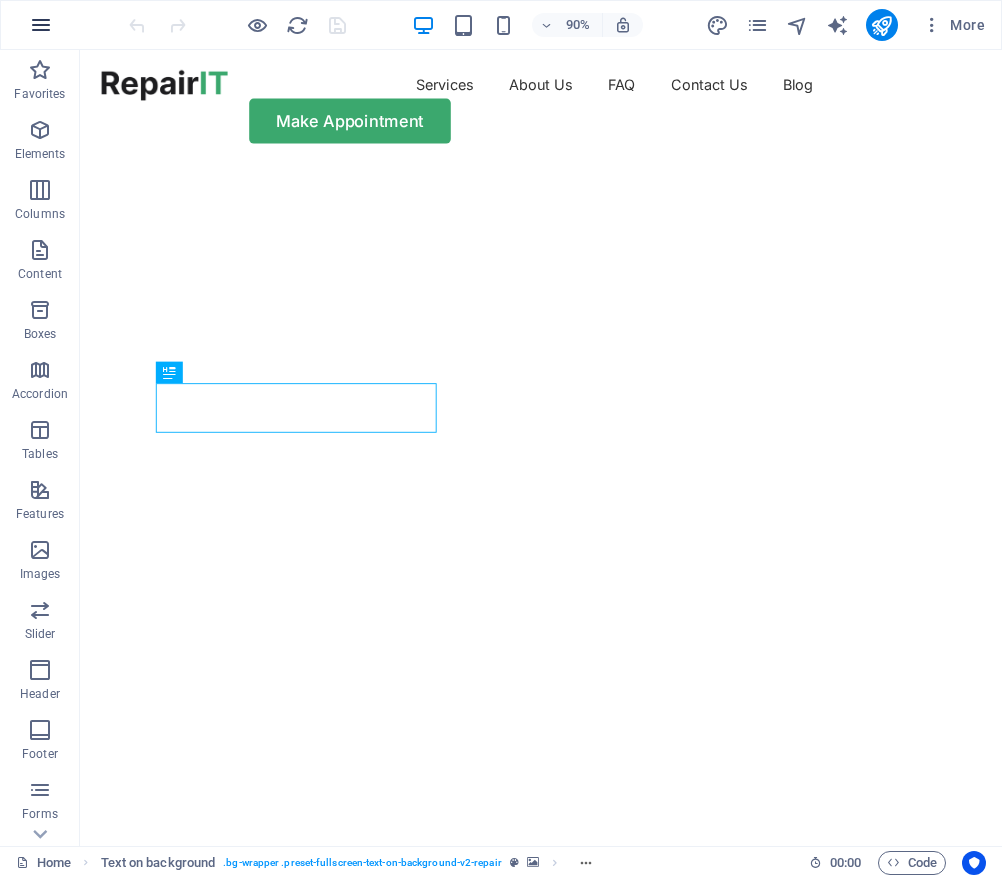 click at bounding box center [41, 25] 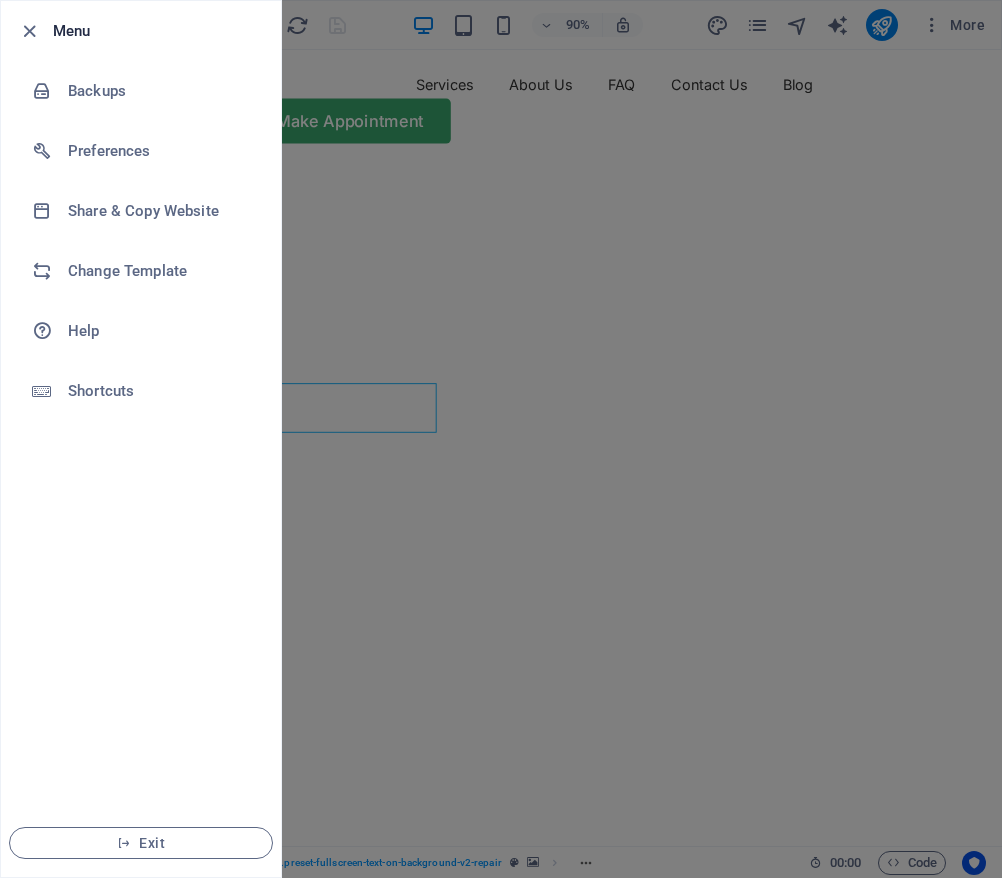 click on "Menu" at bounding box center [141, 31] 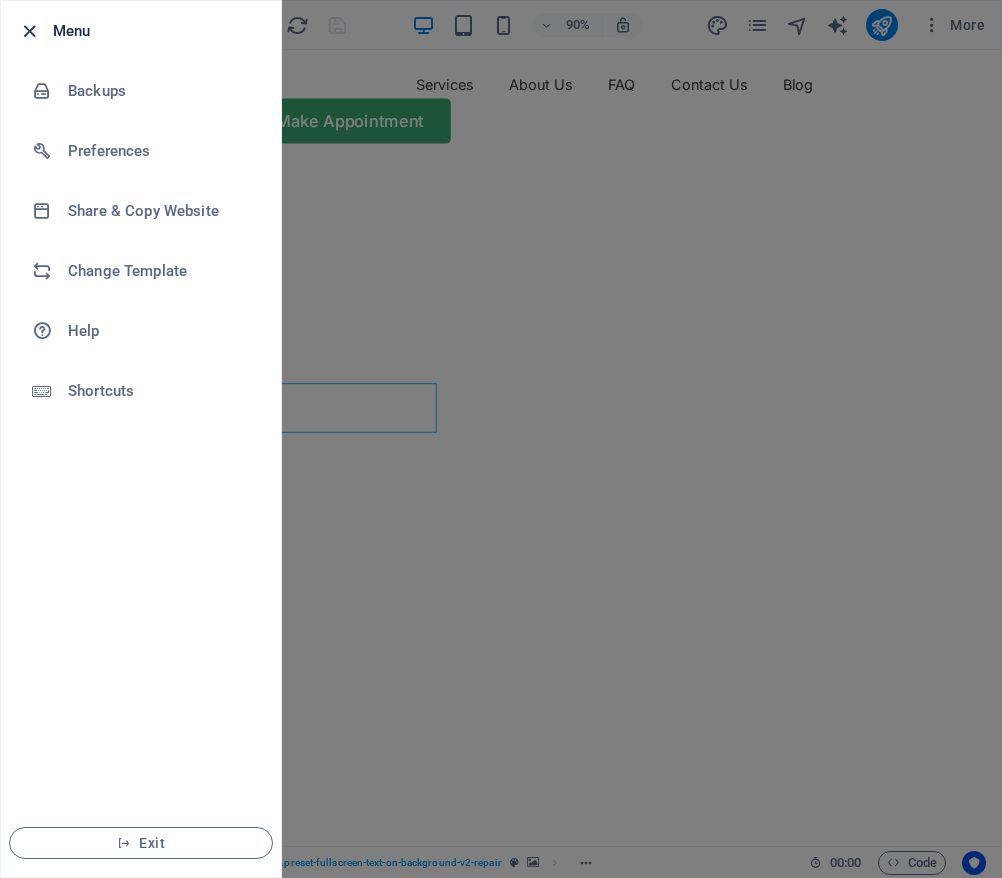 click at bounding box center (29, 31) 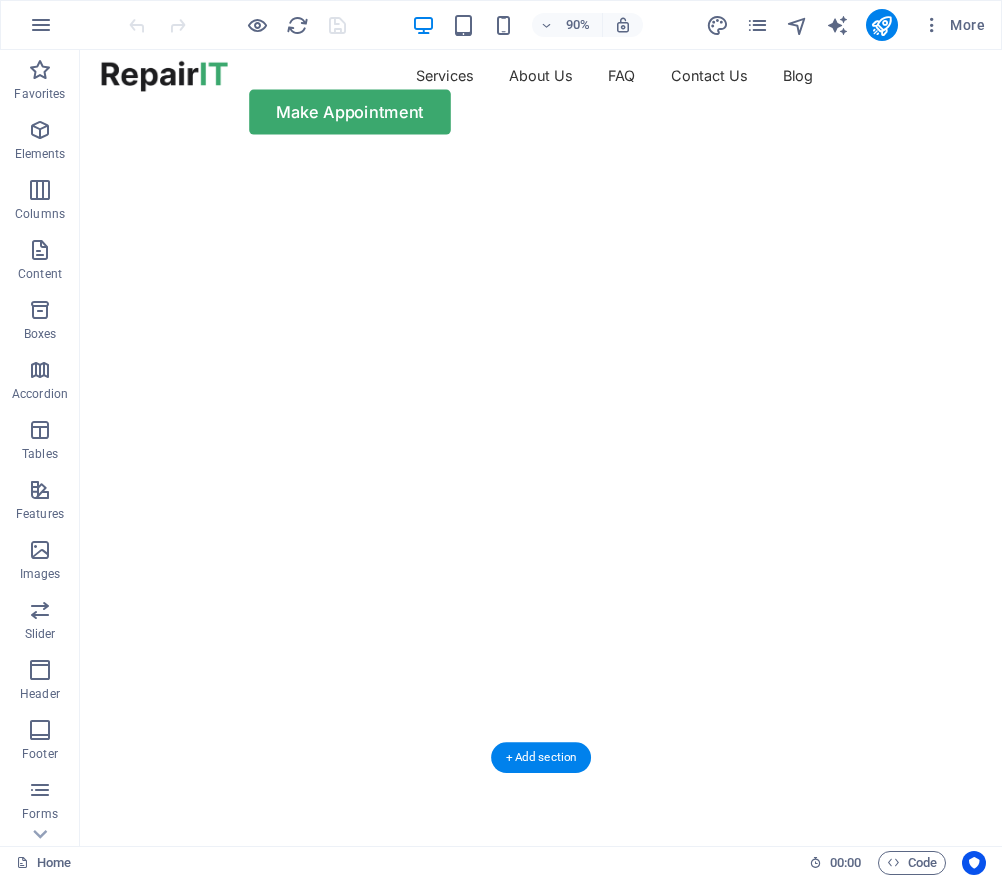 scroll, scrollTop: 0, scrollLeft: 0, axis: both 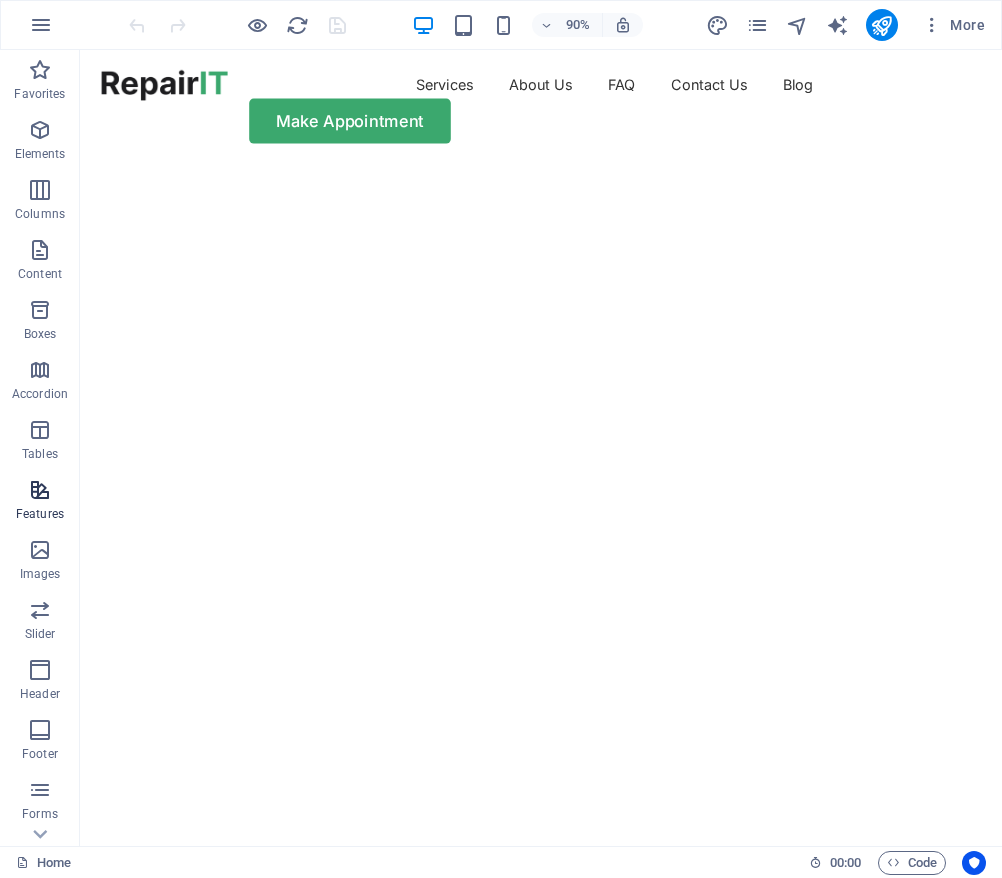 click on "Features" at bounding box center [40, 514] 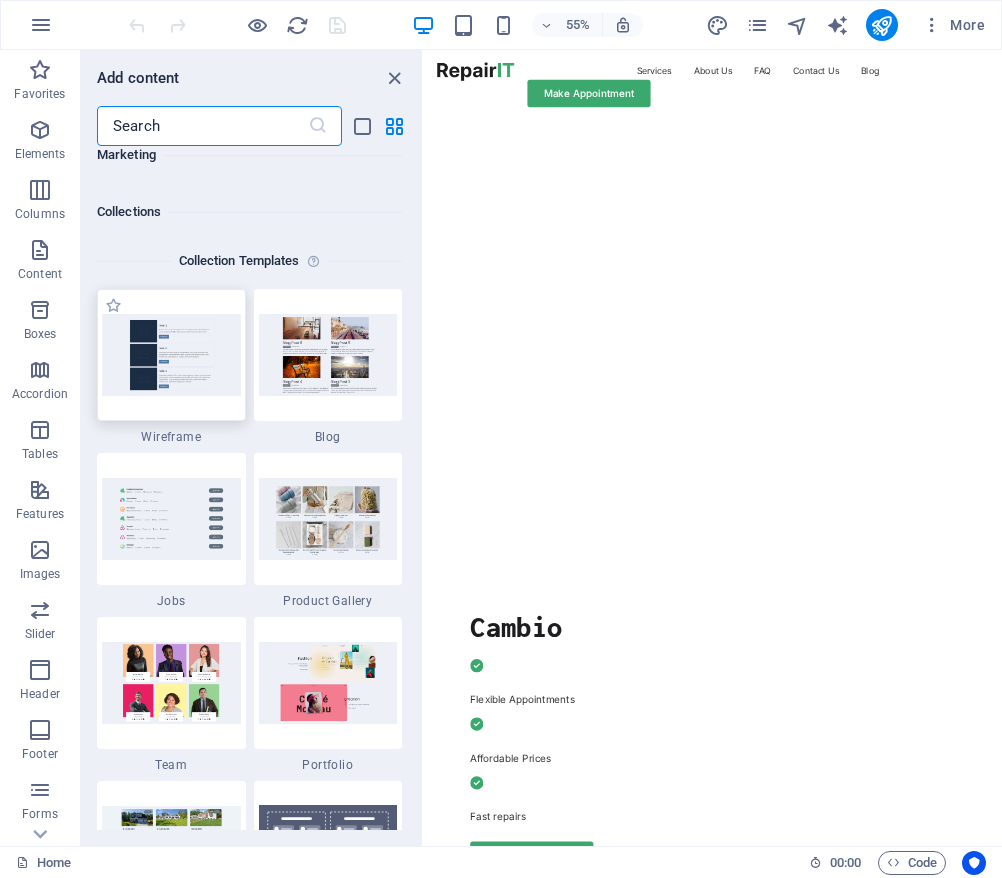 scroll, scrollTop: 18265, scrollLeft: 0, axis: vertical 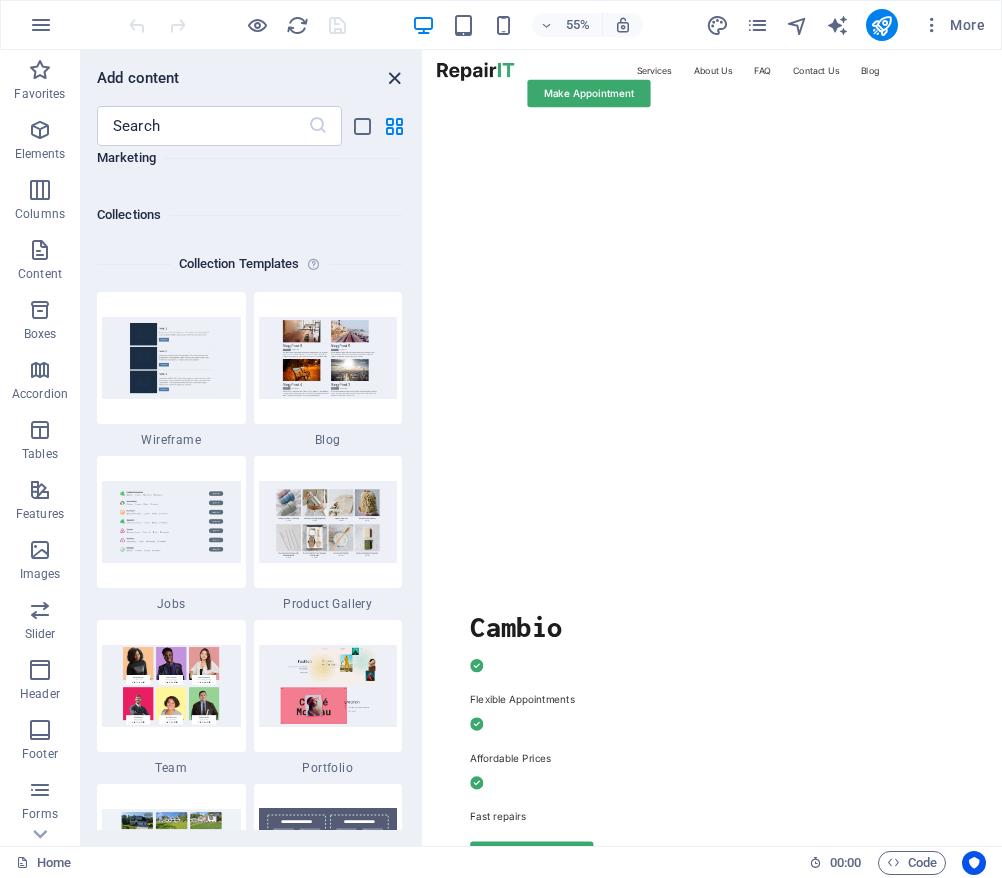 click at bounding box center [394, 78] 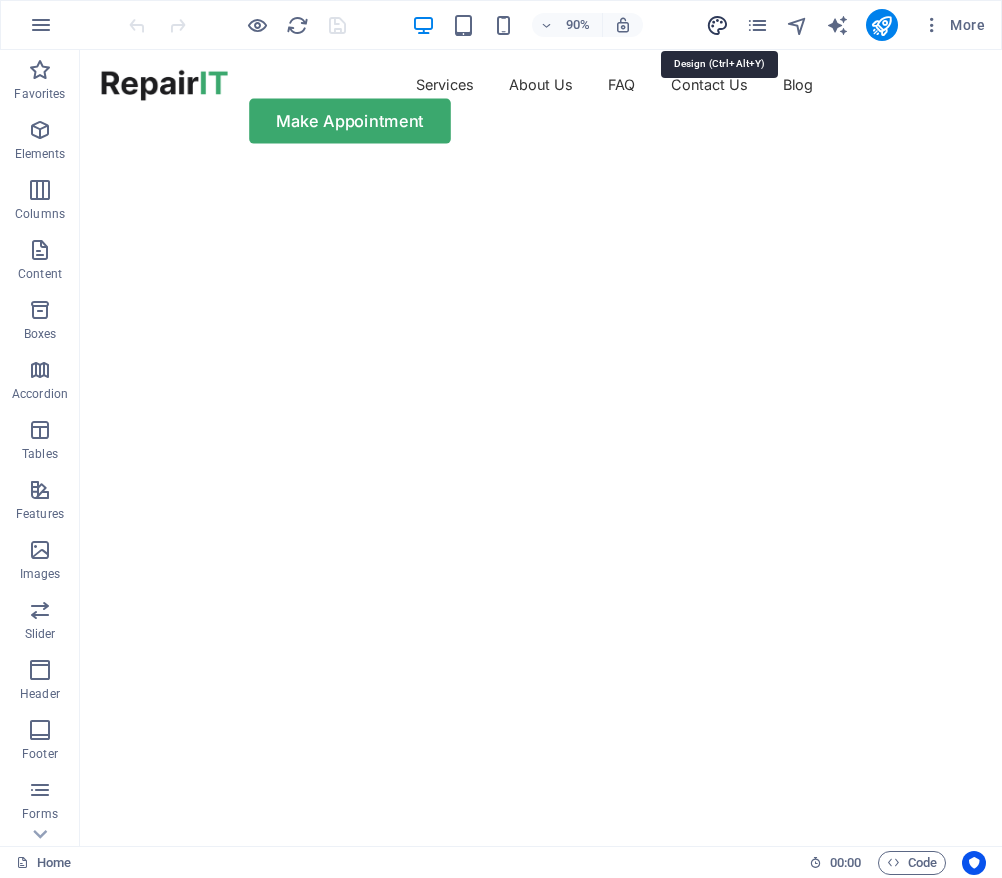 click at bounding box center (717, 25) 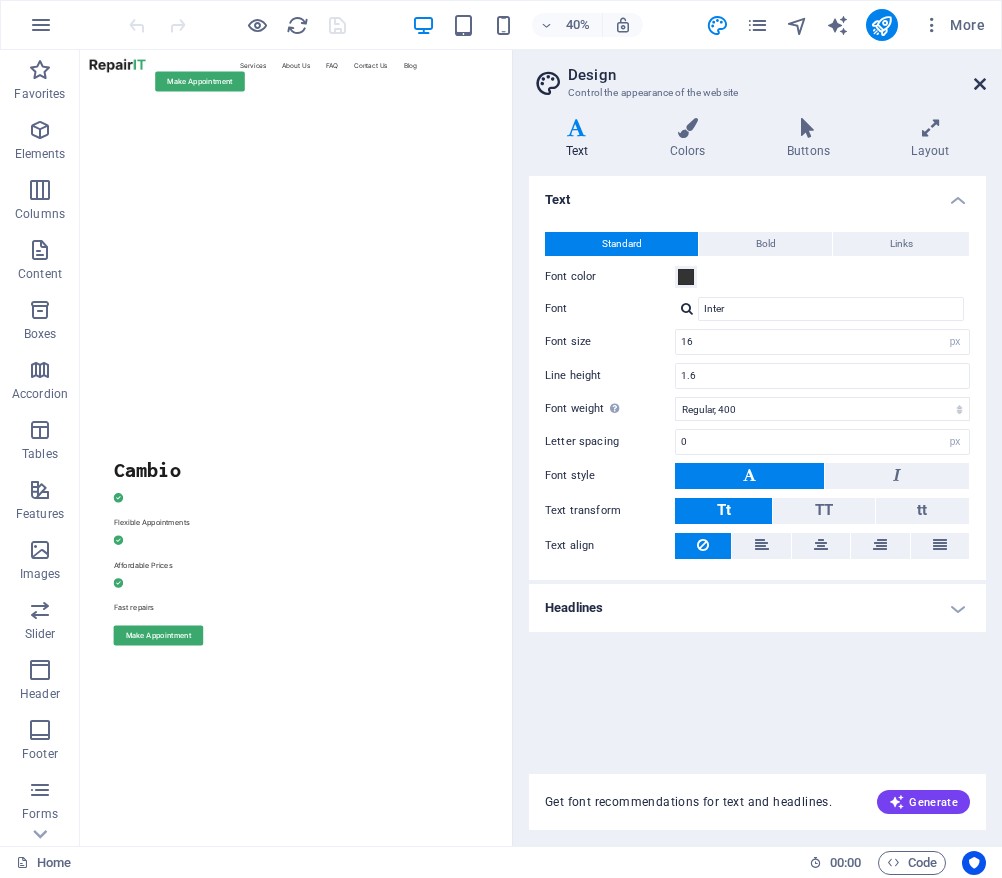 click at bounding box center (980, 84) 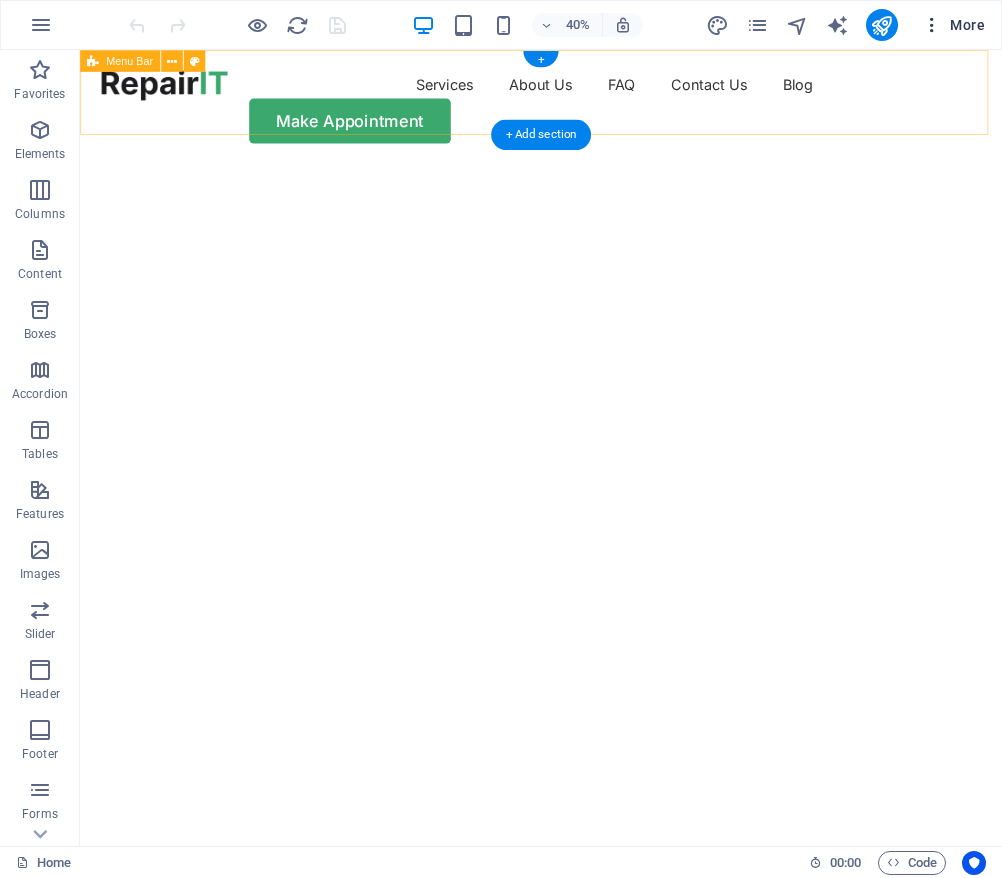 click on "More" at bounding box center (953, 25) 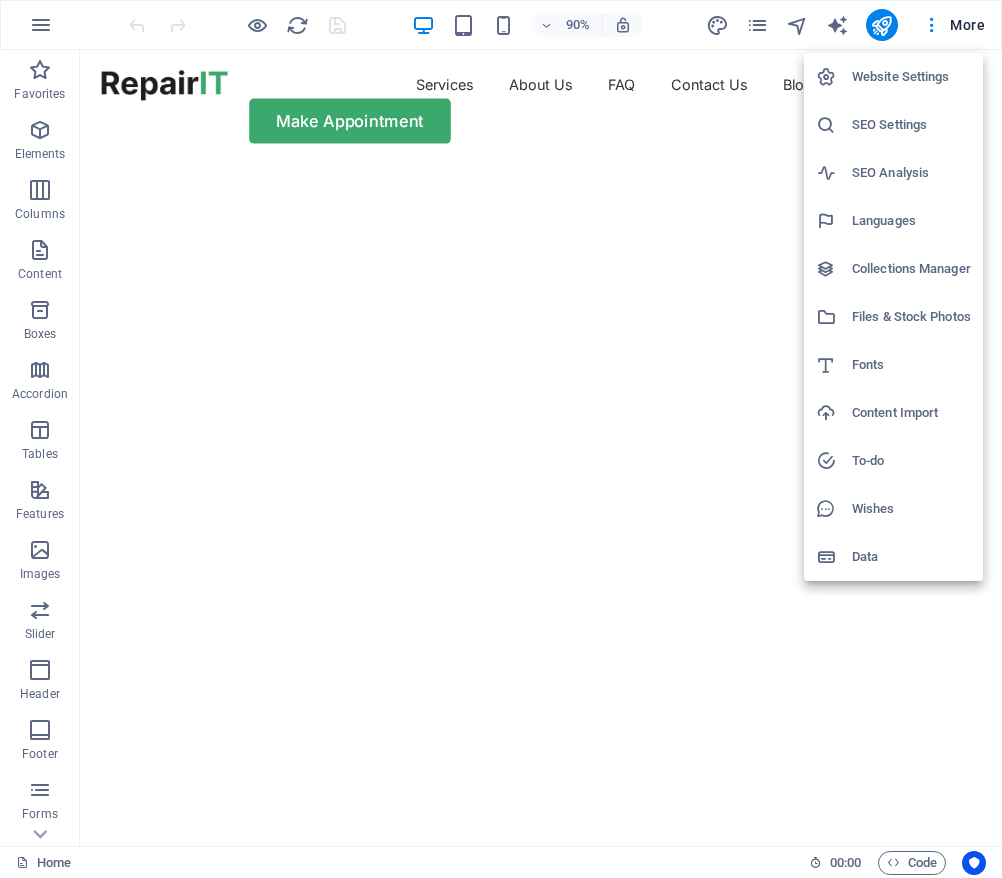 click on "Website Settings" at bounding box center (911, 77) 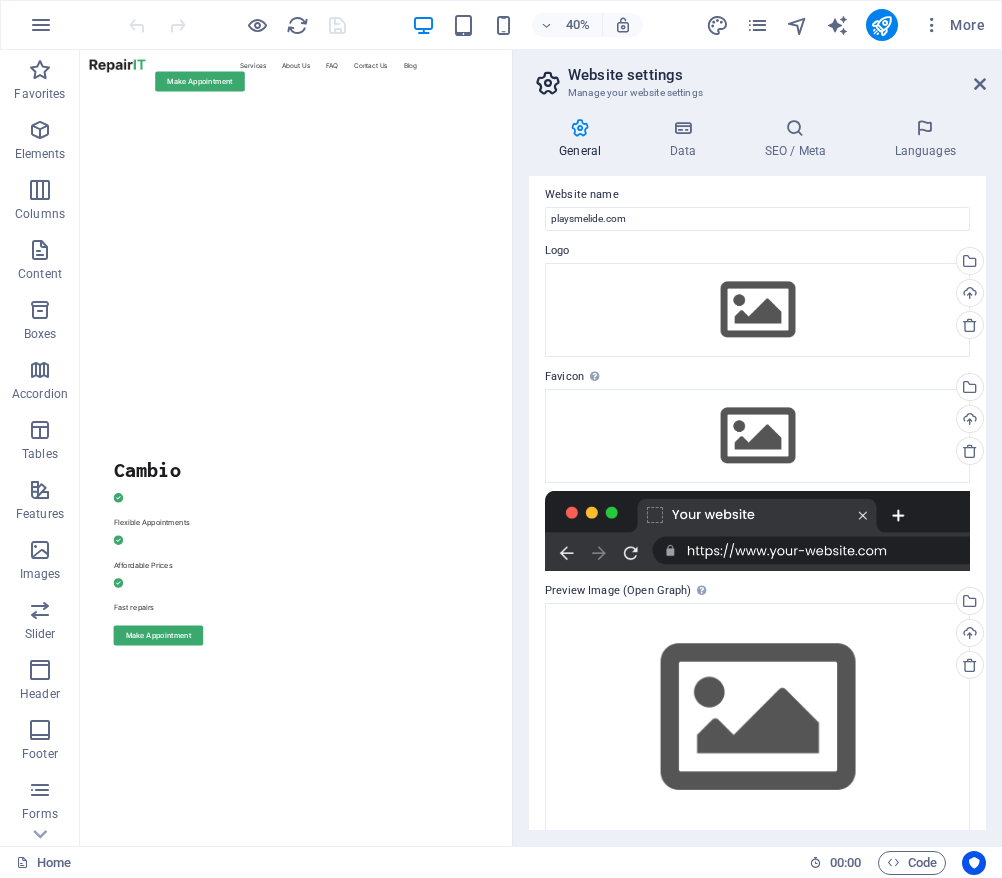 scroll, scrollTop: 0, scrollLeft: 0, axis: both 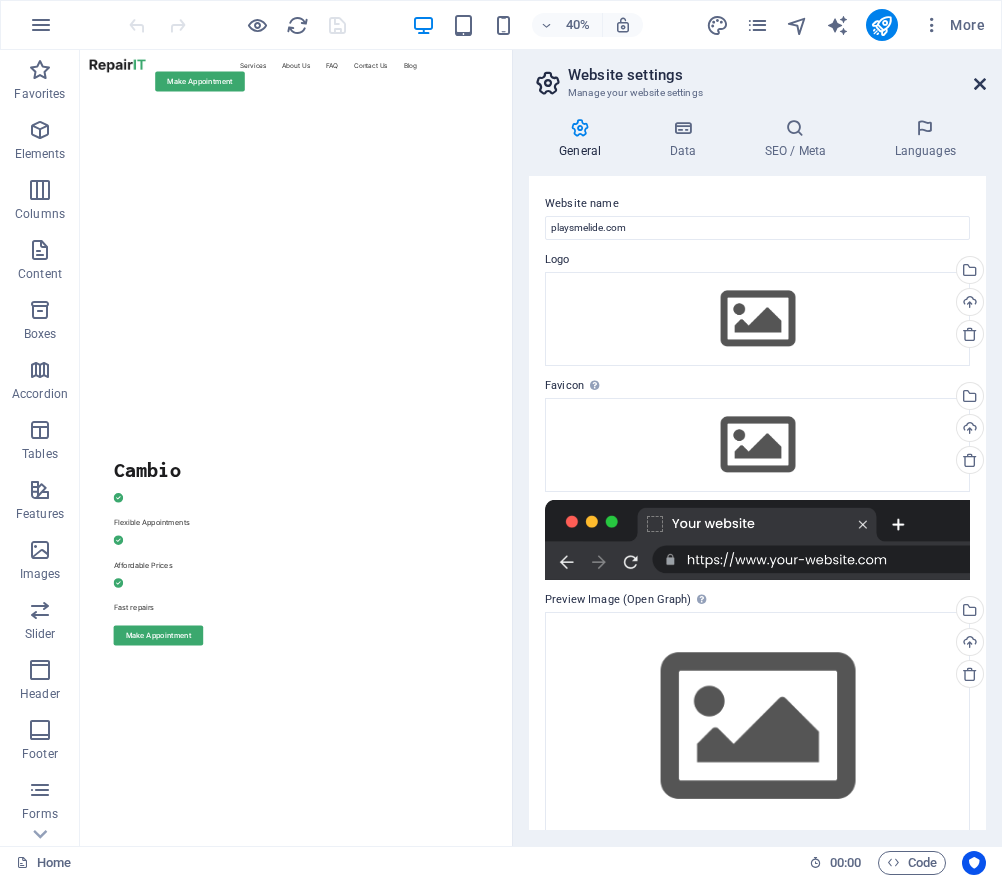 click at bounding box center [980, 84] 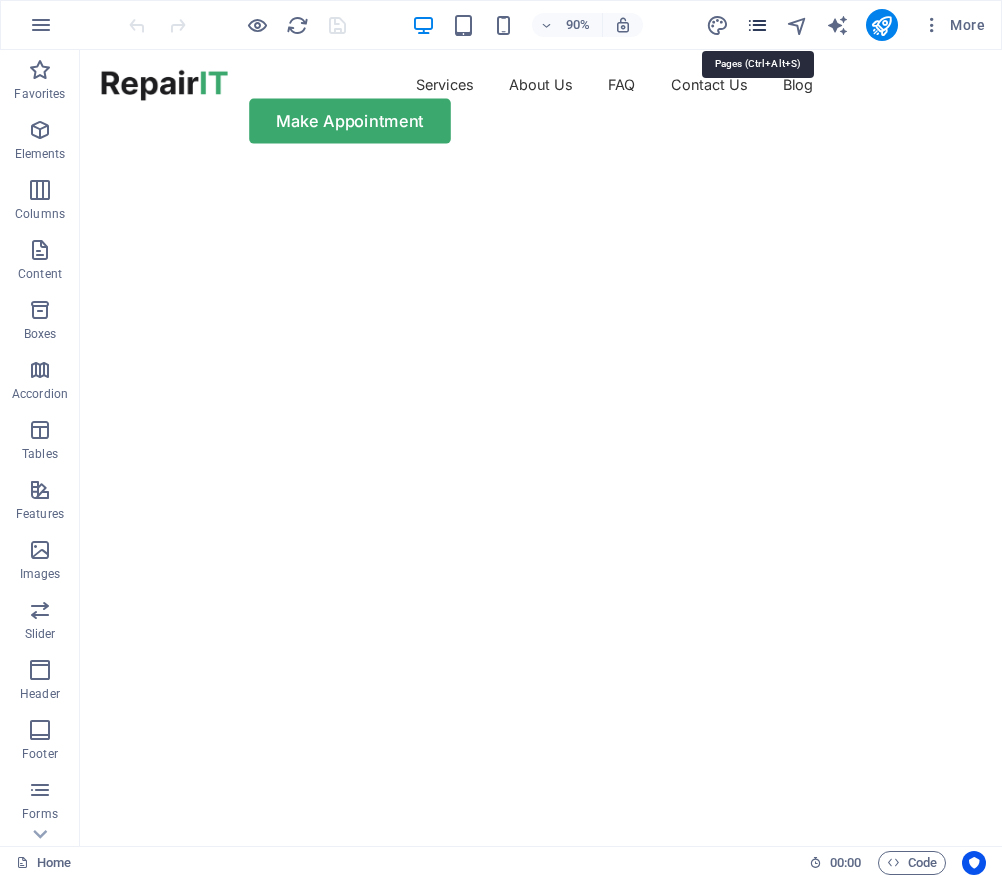 click at bounding box center [757, 25] 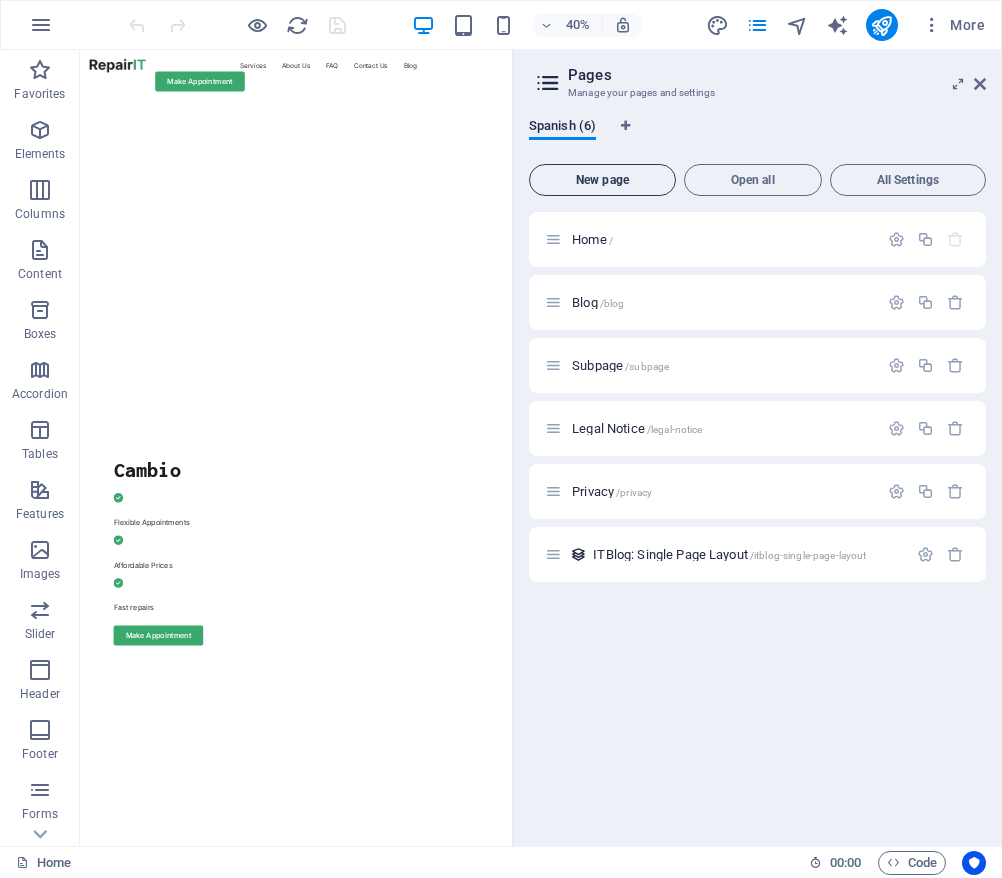 click on "New page" at bounding box center (602, 180) 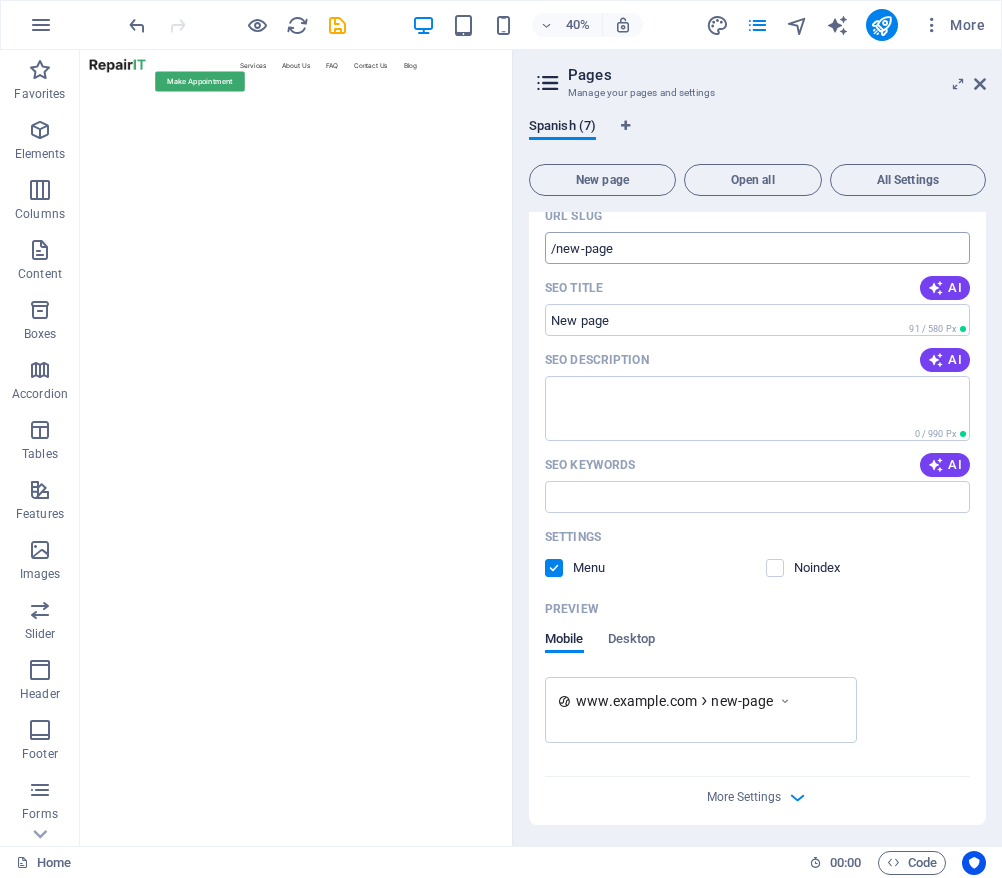 scroll, scrollTop: 520, scrollLeft: 0, axis: vertical 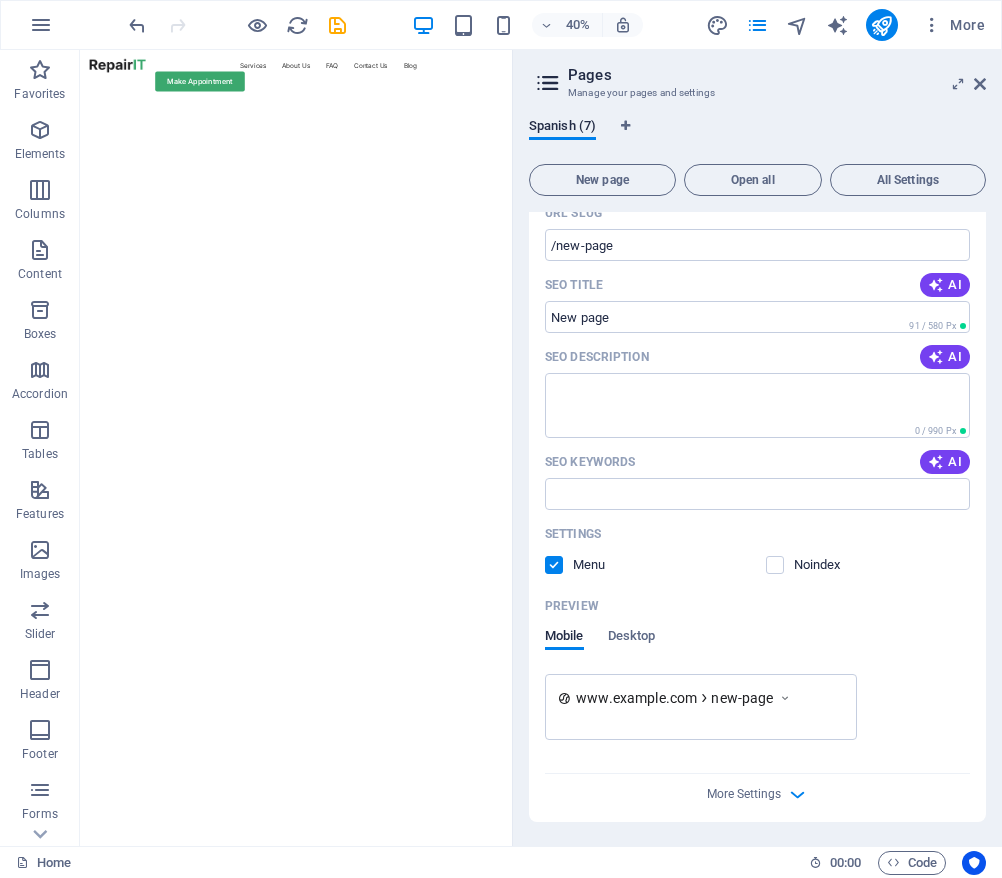 click on "More Settings" at bounding box center [757, 790] 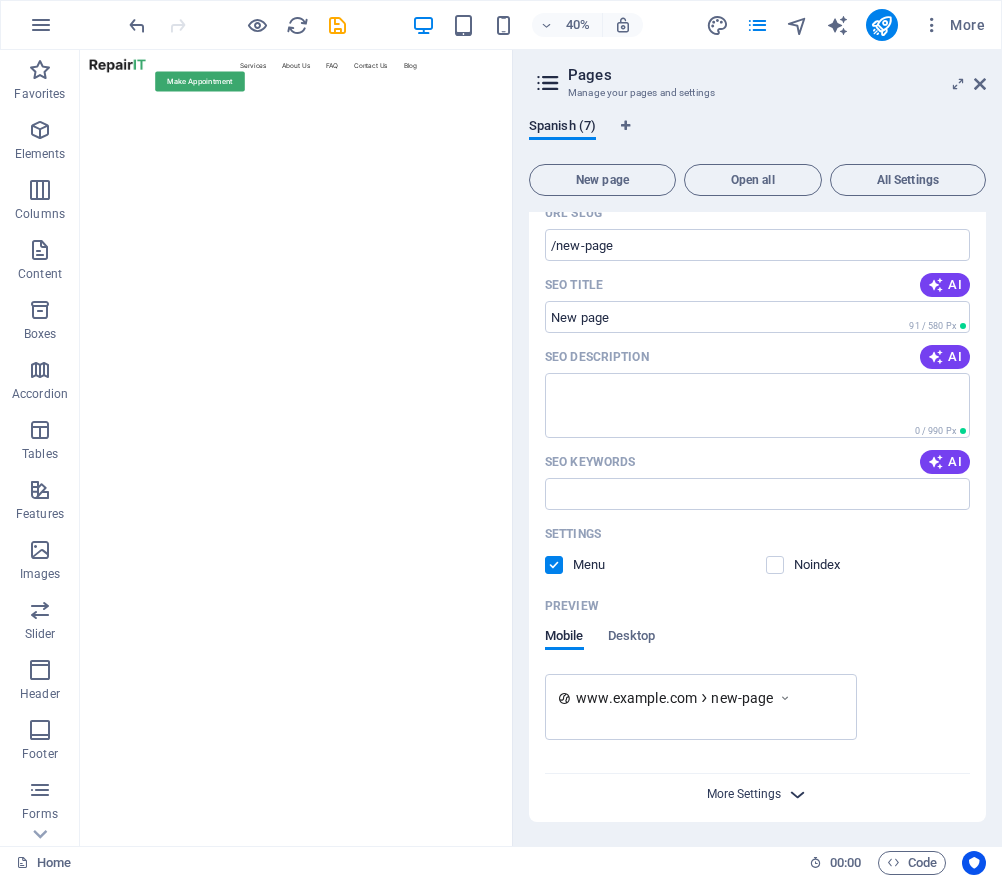 click on "More Settings" at bounding box center (744, 794) 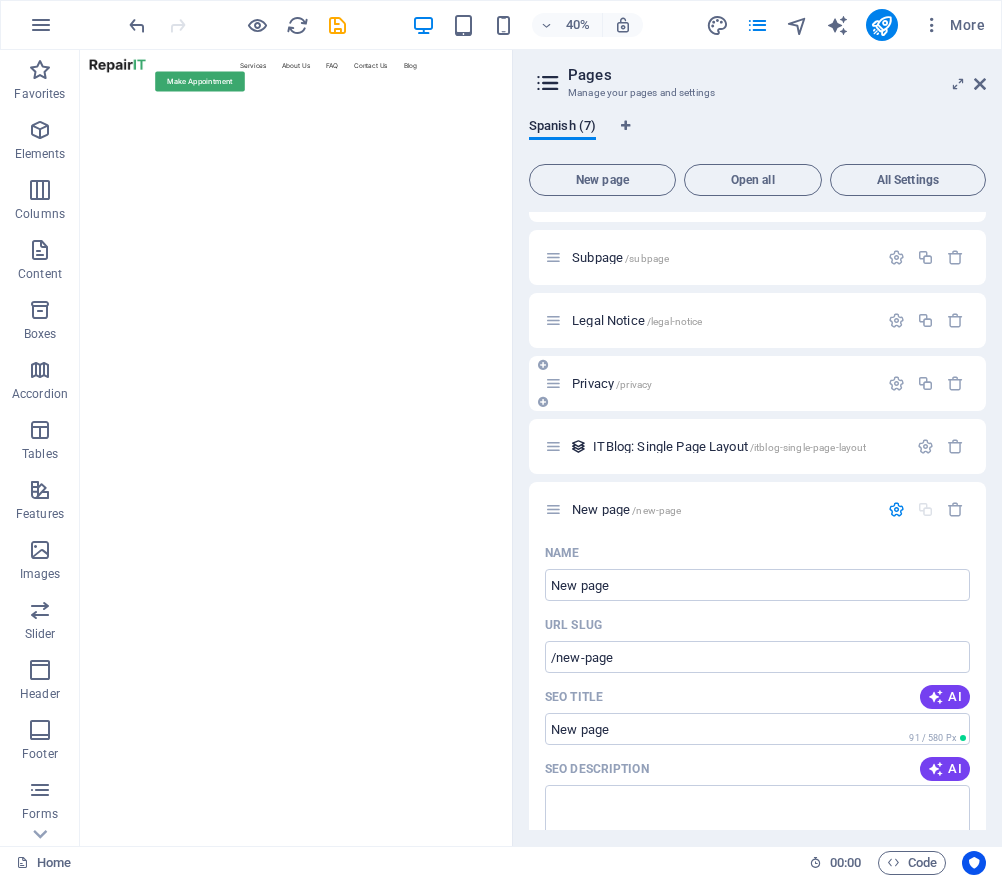 scroll, scrollTop: 0, scrollLeft: 0, axis: both 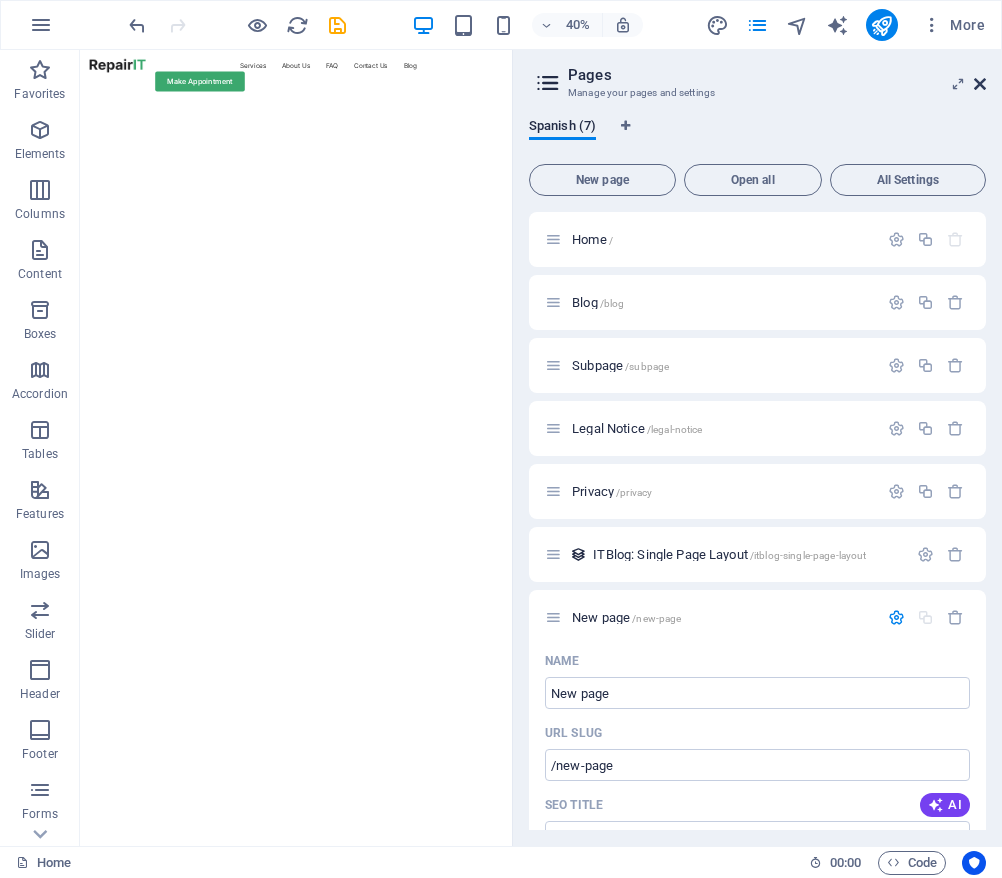 click at bounding box center (980, 84) 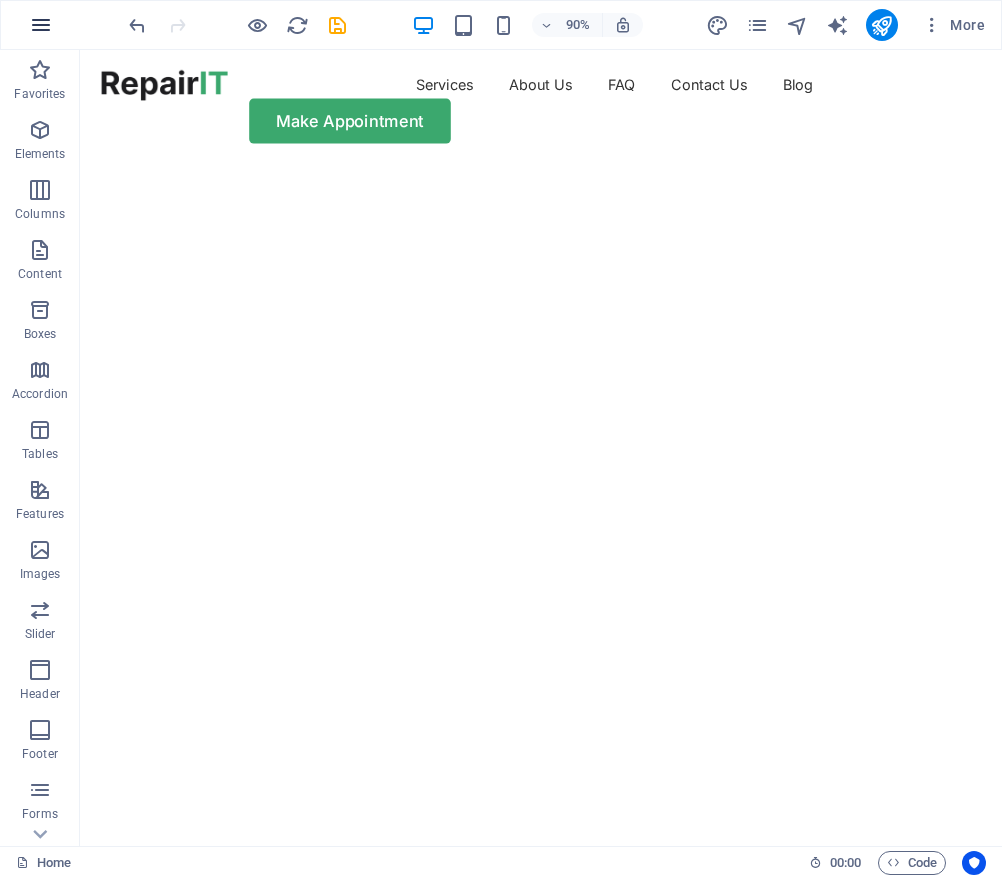 click at bounding box center [41, 25] 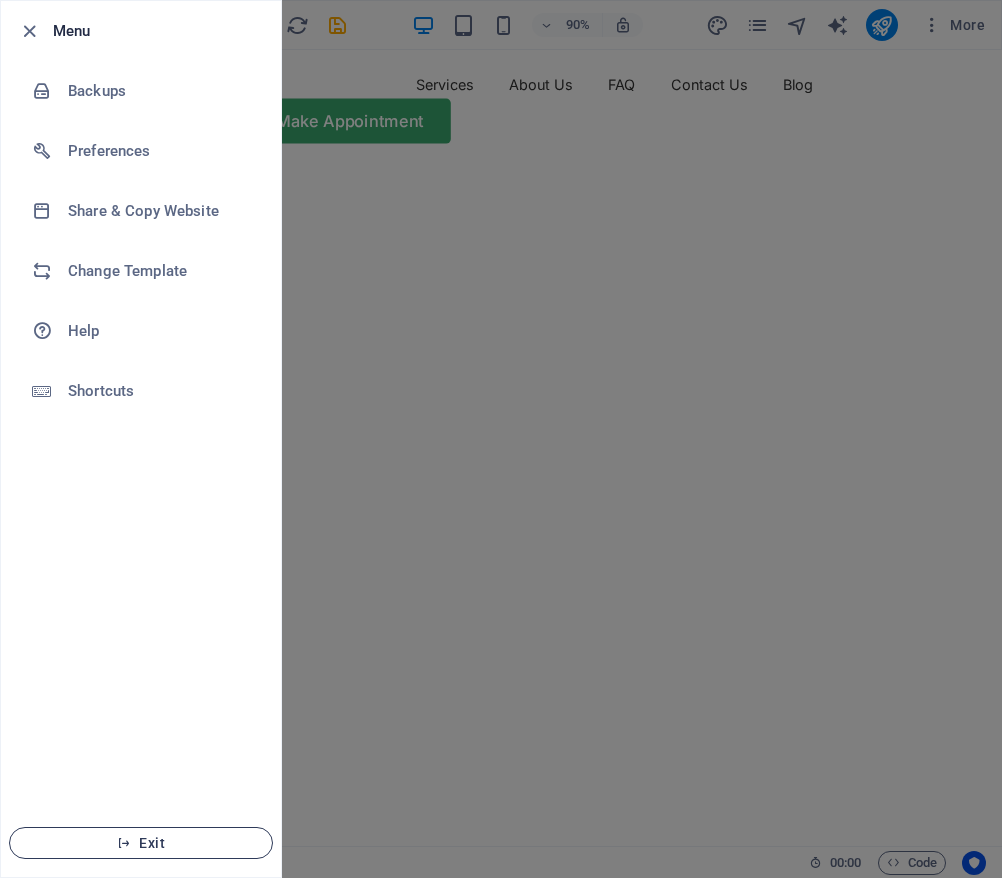 click on "Exit" at bounding box center [141, 843] 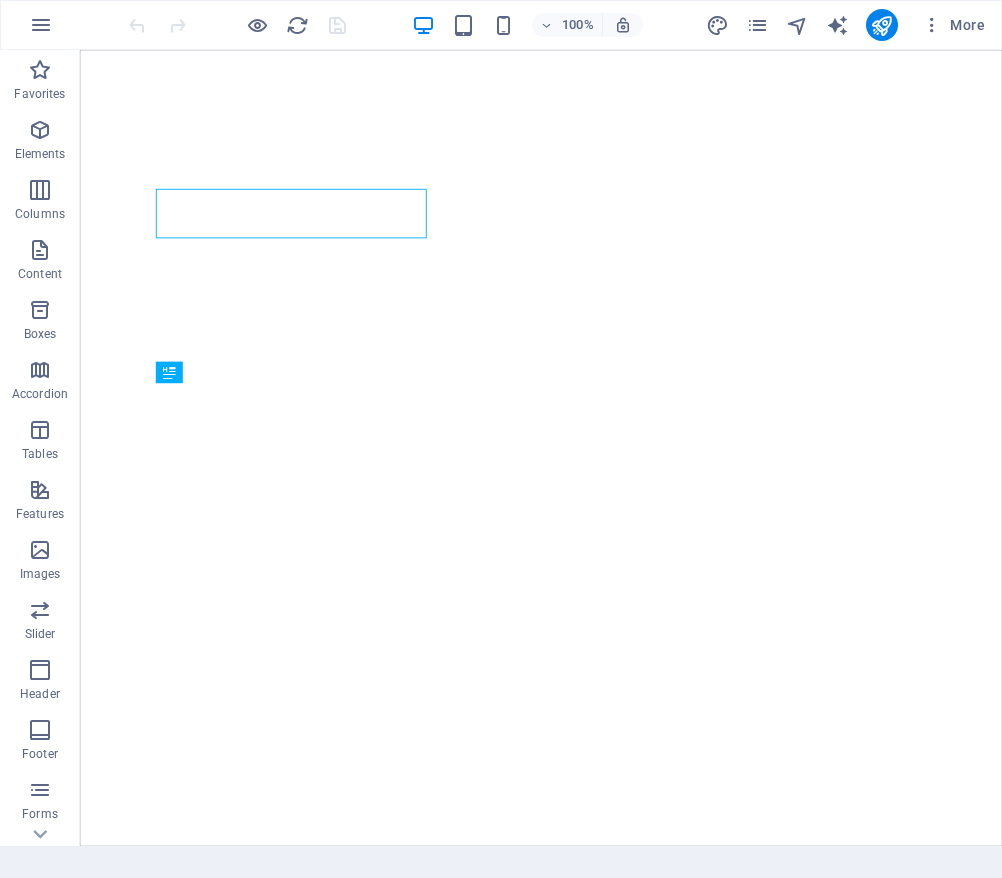scroll, scrollTop: 0, scrollLeft: 0, axis: both 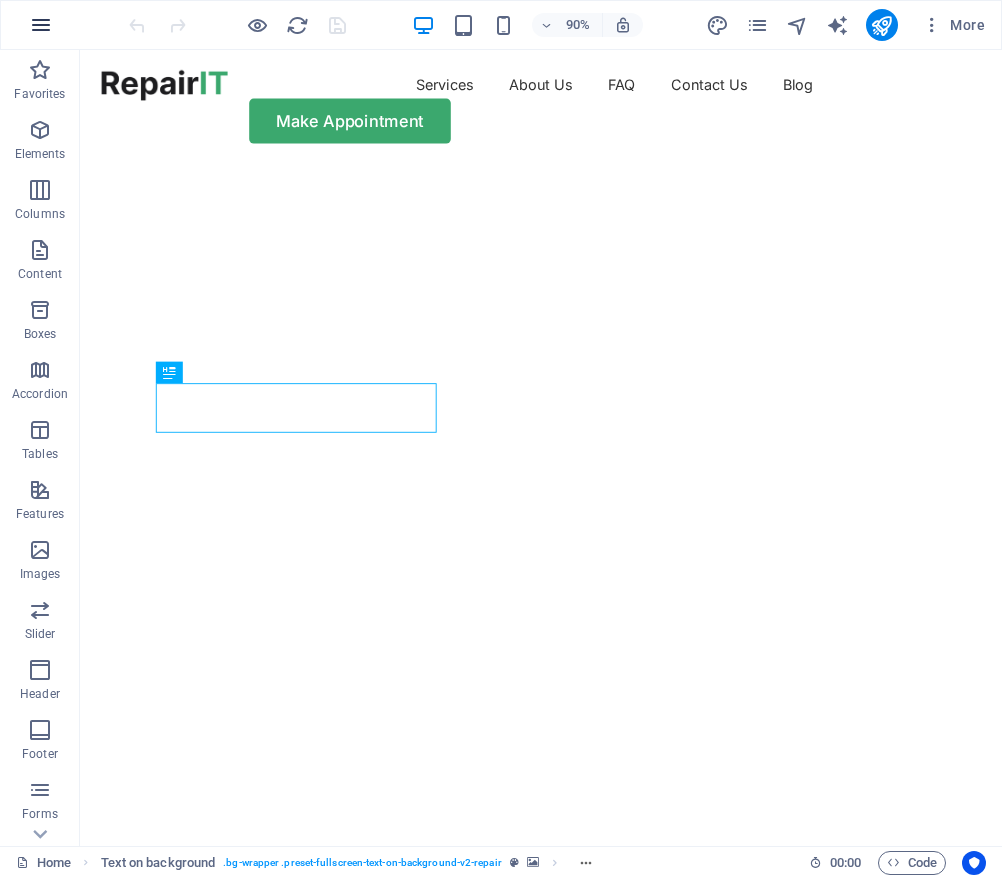 click at bounding box center (41, 25) 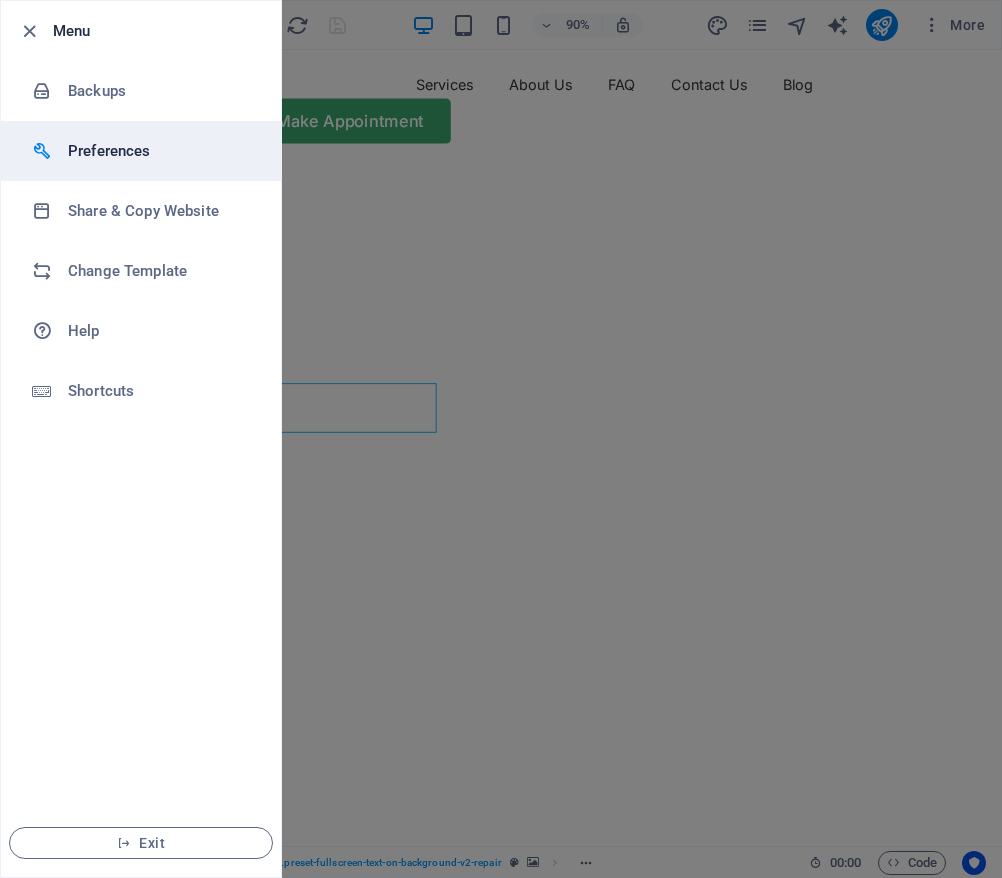 click on "Preferences" at bounding box center [141, 151] 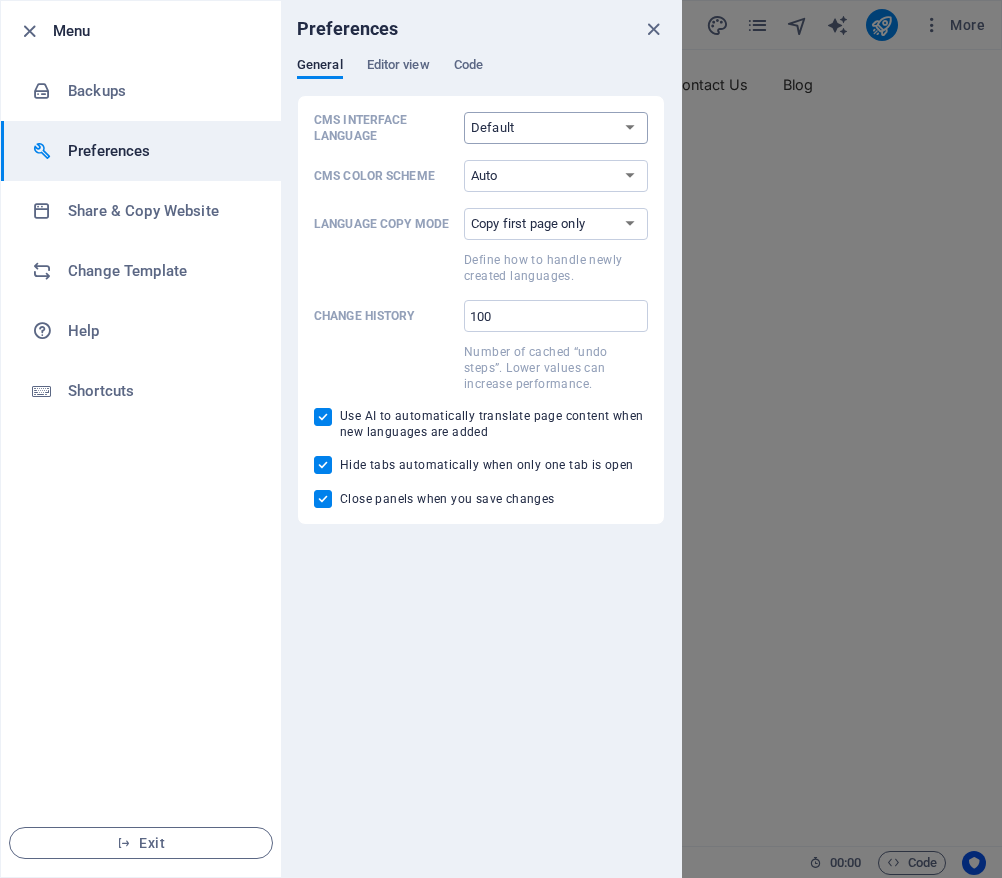 click on "Default Deutsch English Español Français Magyar Italiano Nederlands Polski Português русский язык Svenska Türkçe 日本語" at bounding box center (556, 128) 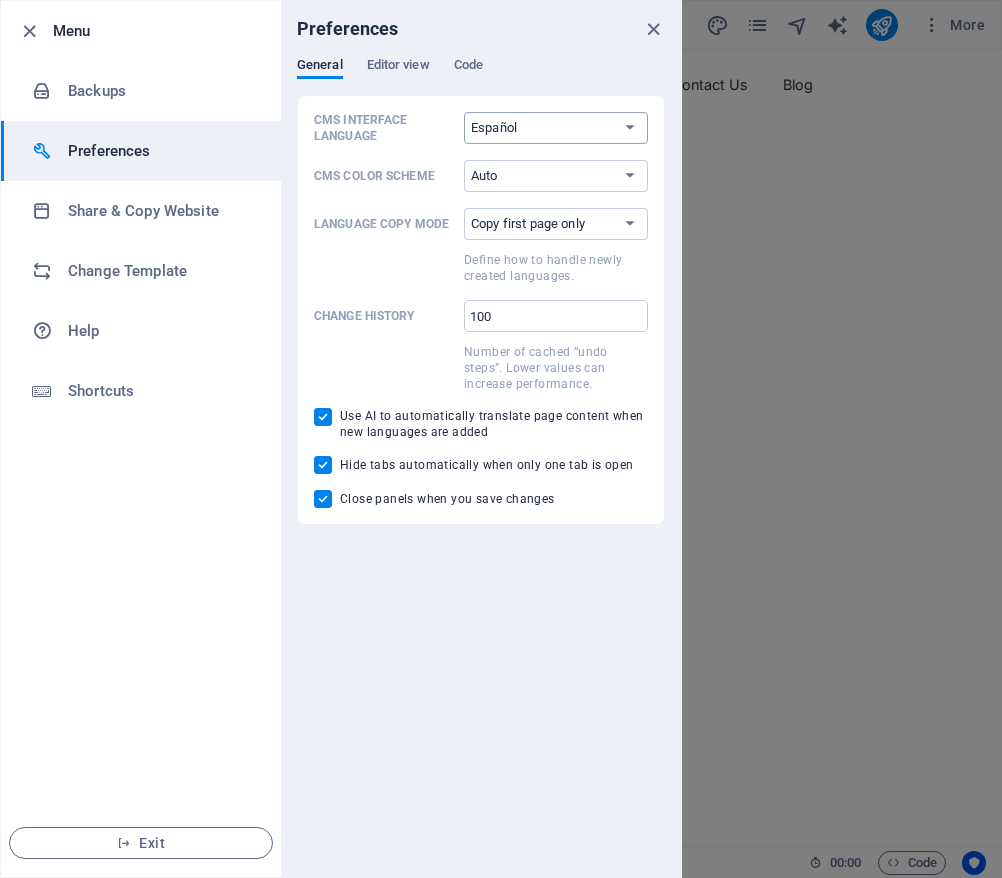click on "Default Deutsch English Español Français Magyar Italiano Nederlands Polski Português русский язык Svenska Türkçe 日本語" at bounding box center [556, 128] 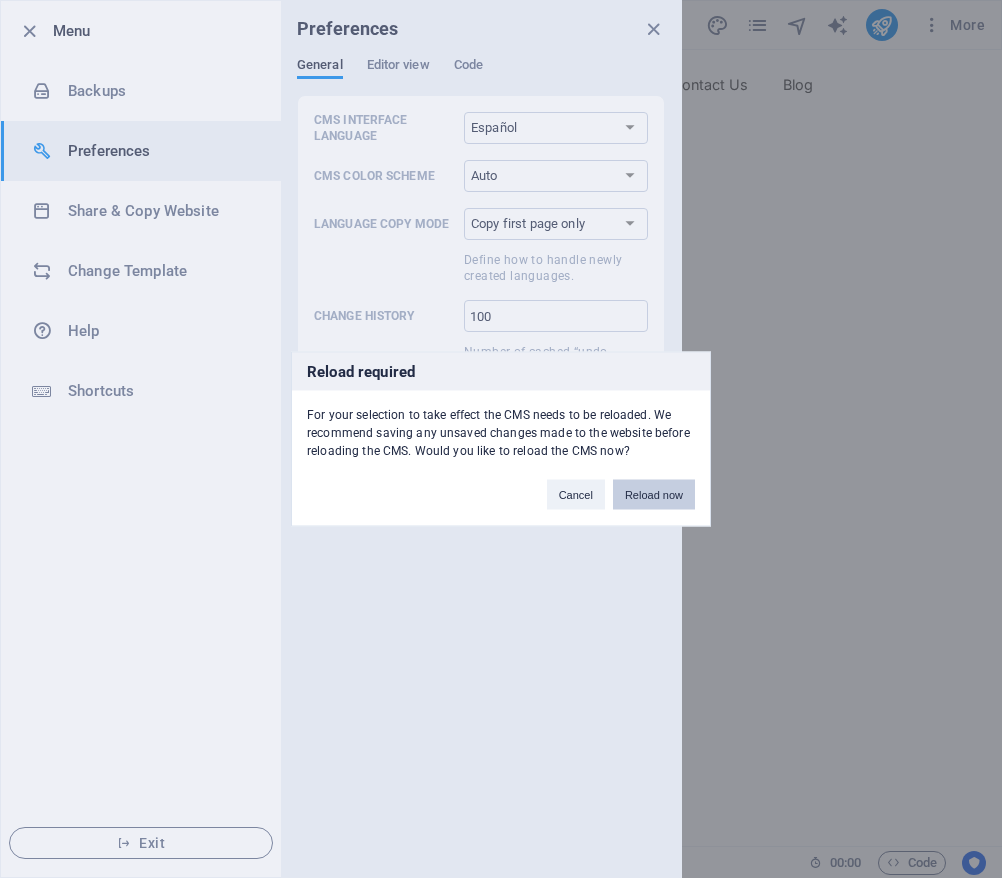 click on "Reload now" at bounding box center [654, 495] 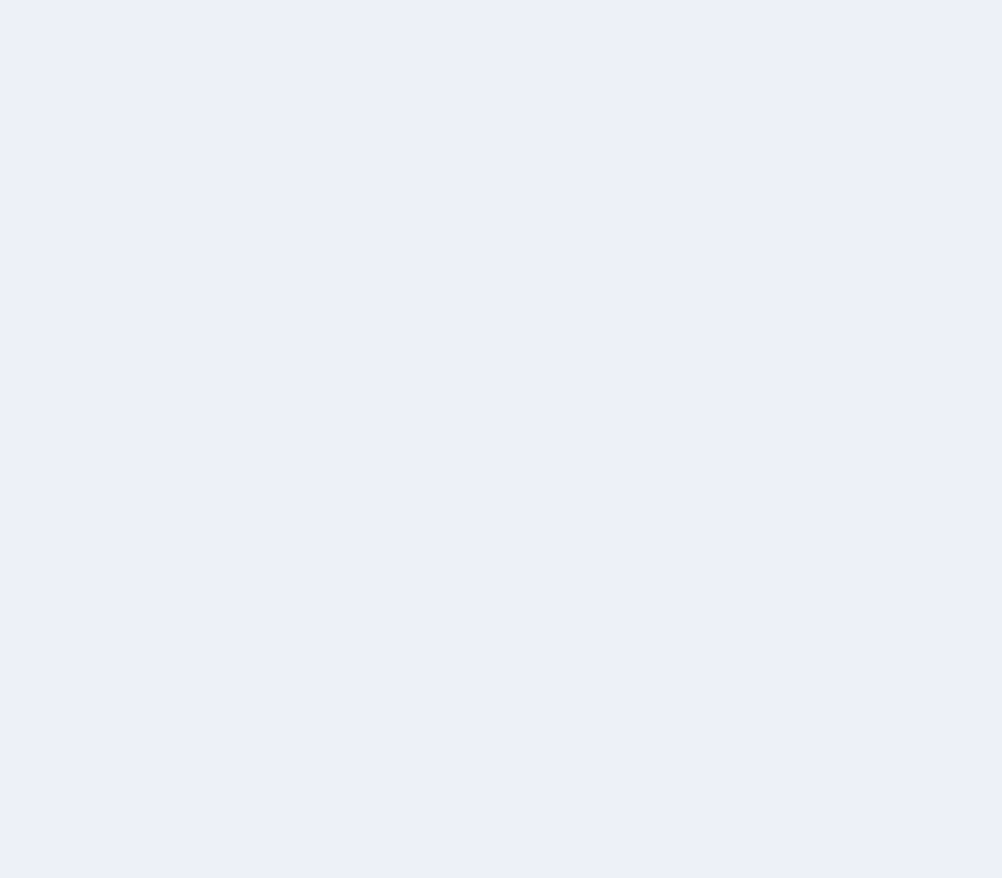 scroll, scrollTop: 0, scrollLeft: 0, axis: both 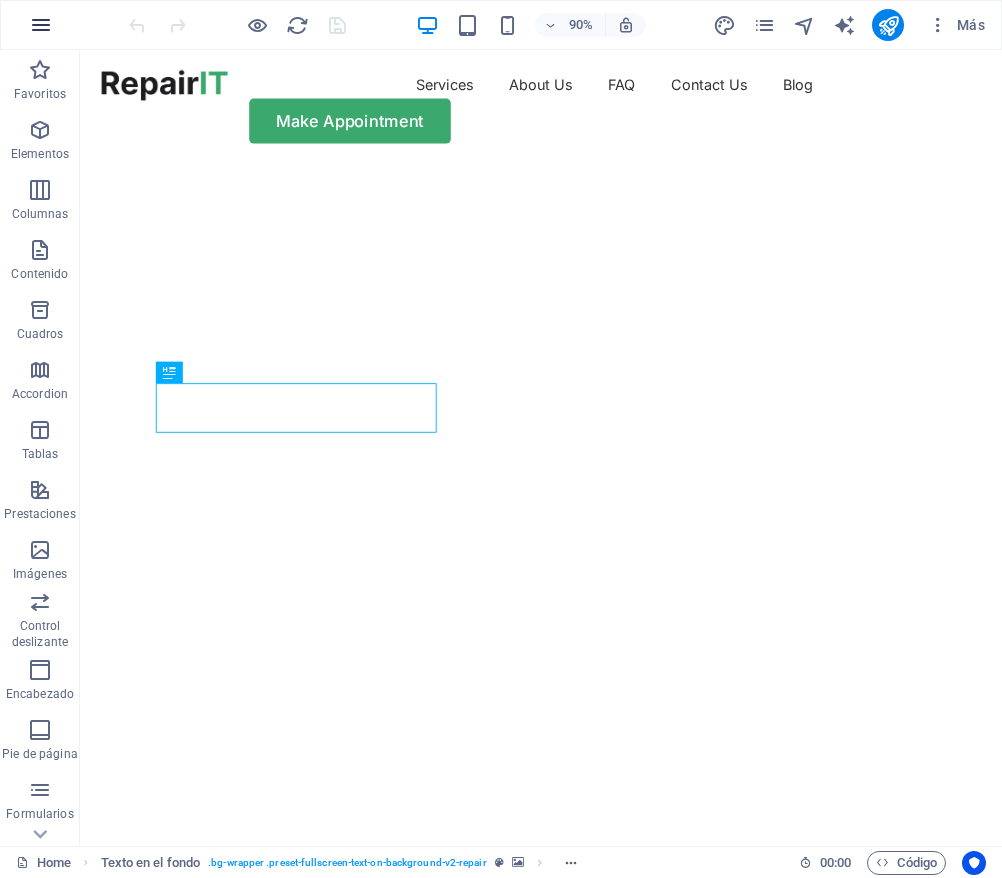 click at bounding box center [41, 25] 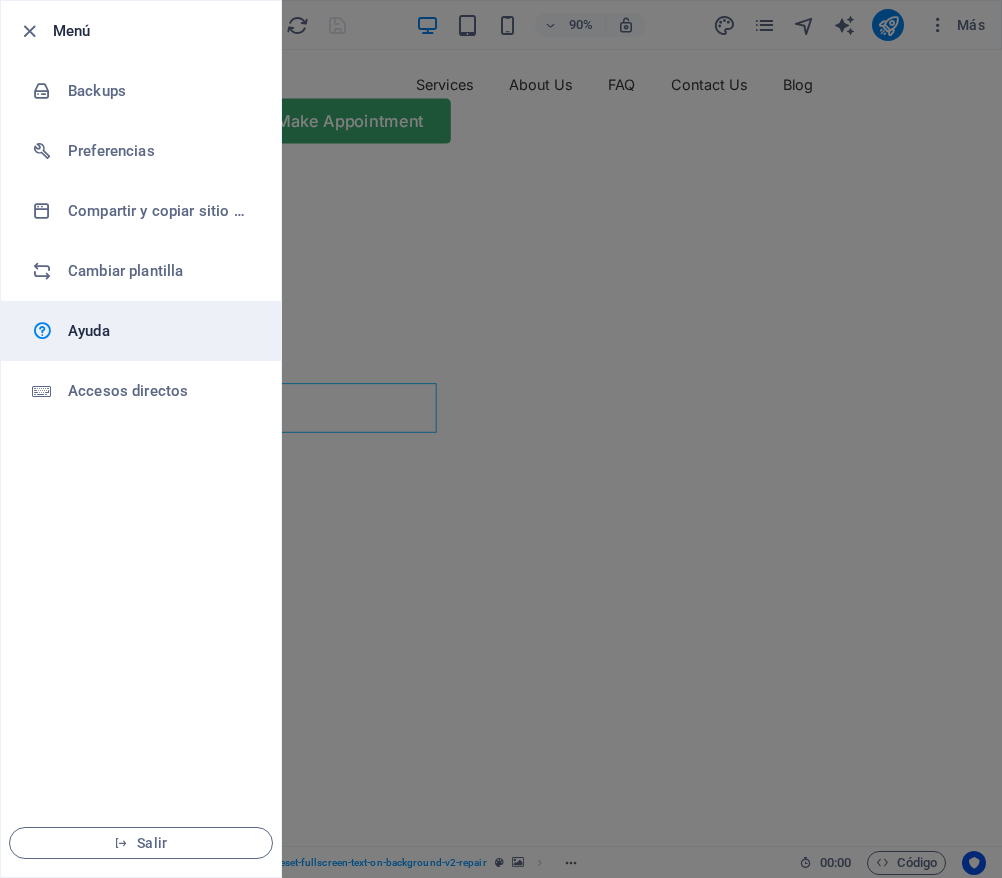 click on "Ayuda" at bounding box center [160, 331] 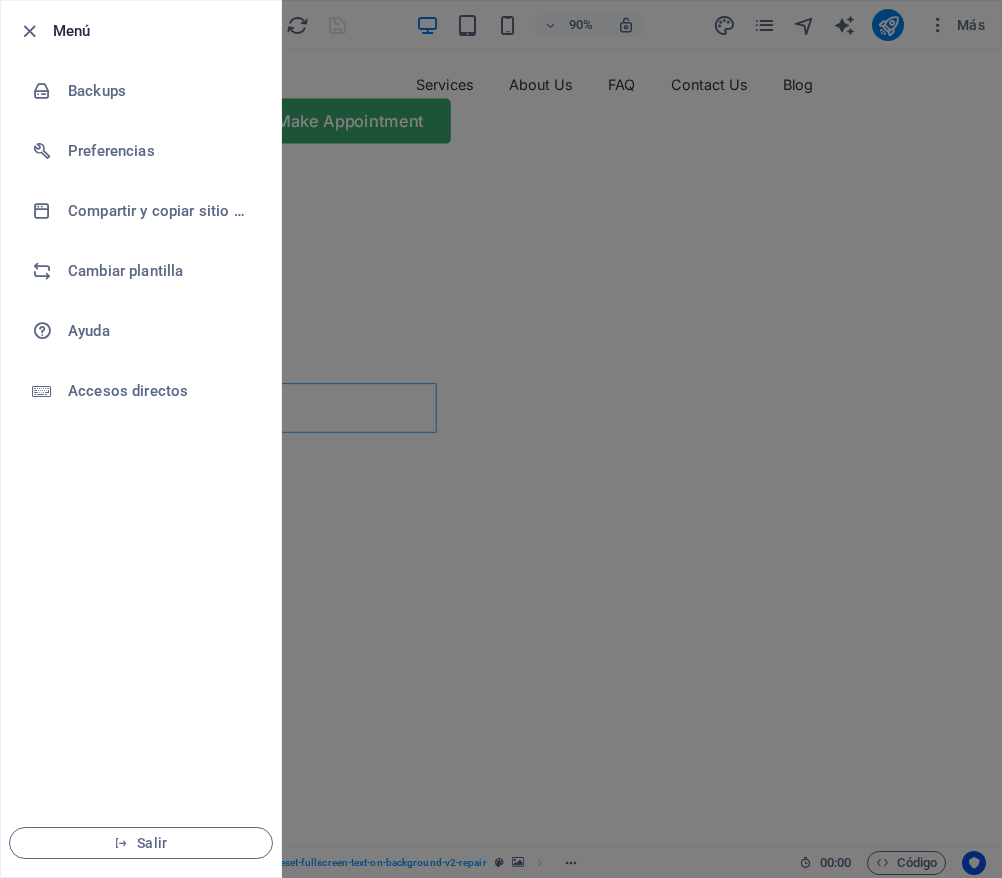 click at bounding box center [501, 439] 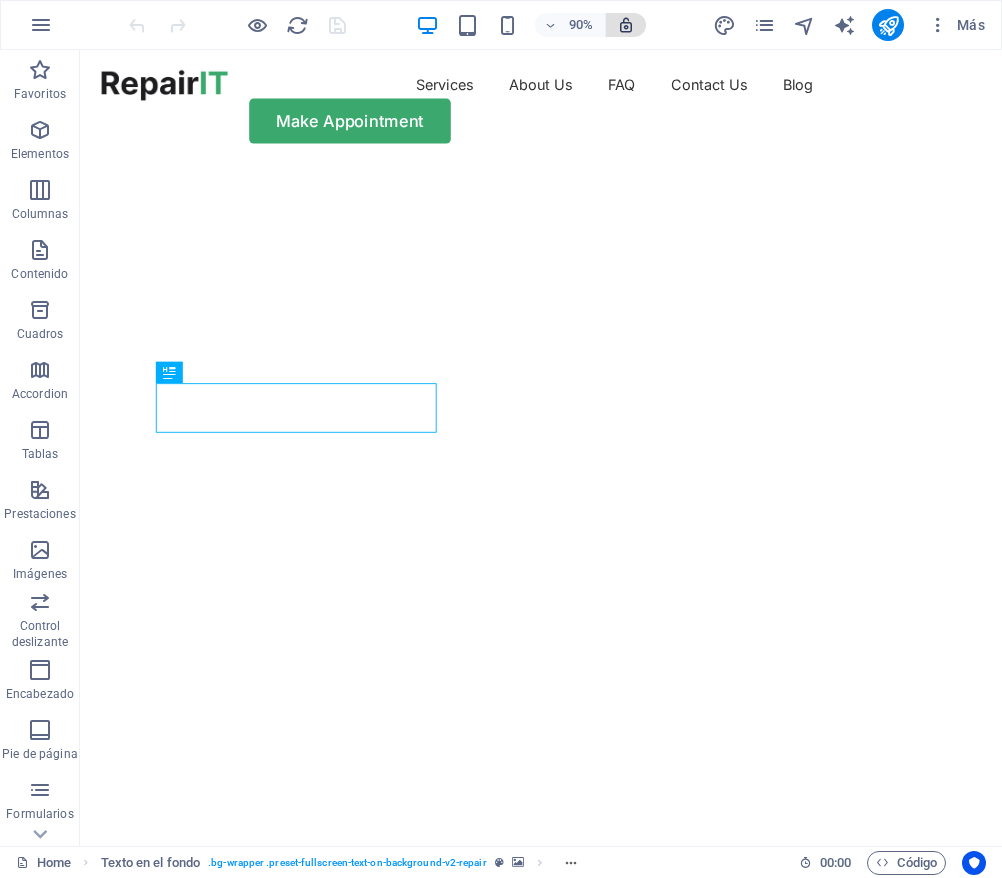 click at bounding box center [626, 25] 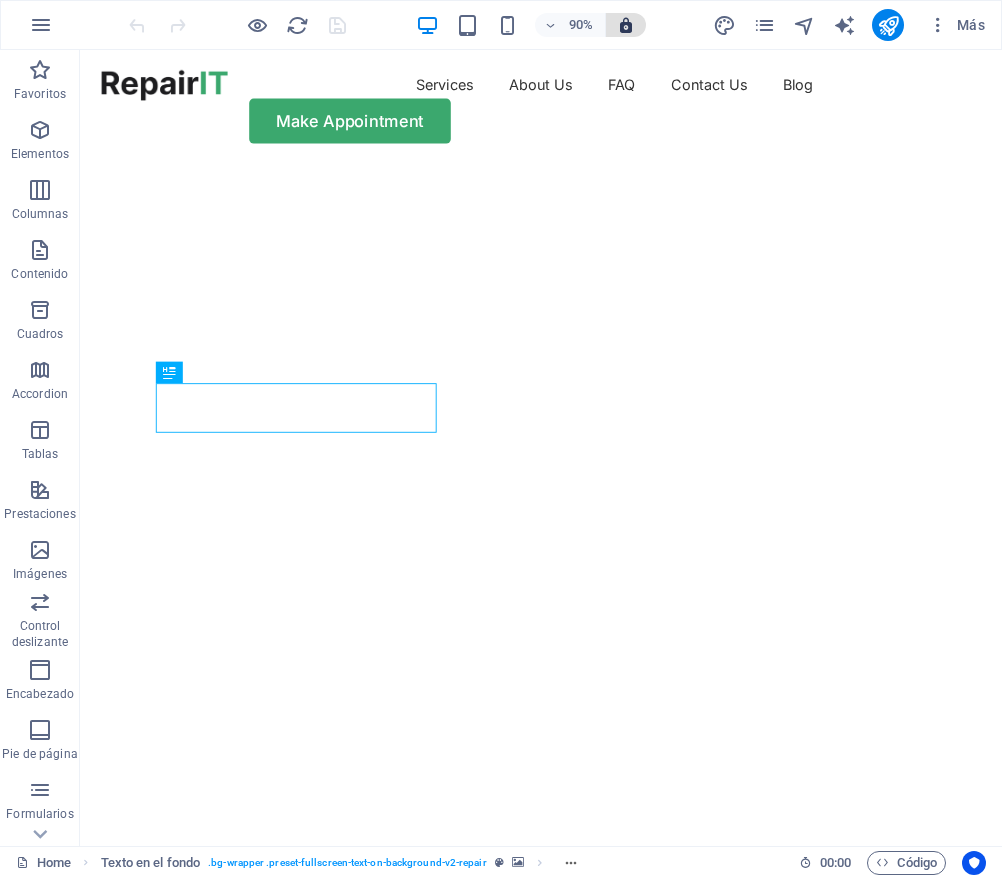 click at bounding box center [626, 25] 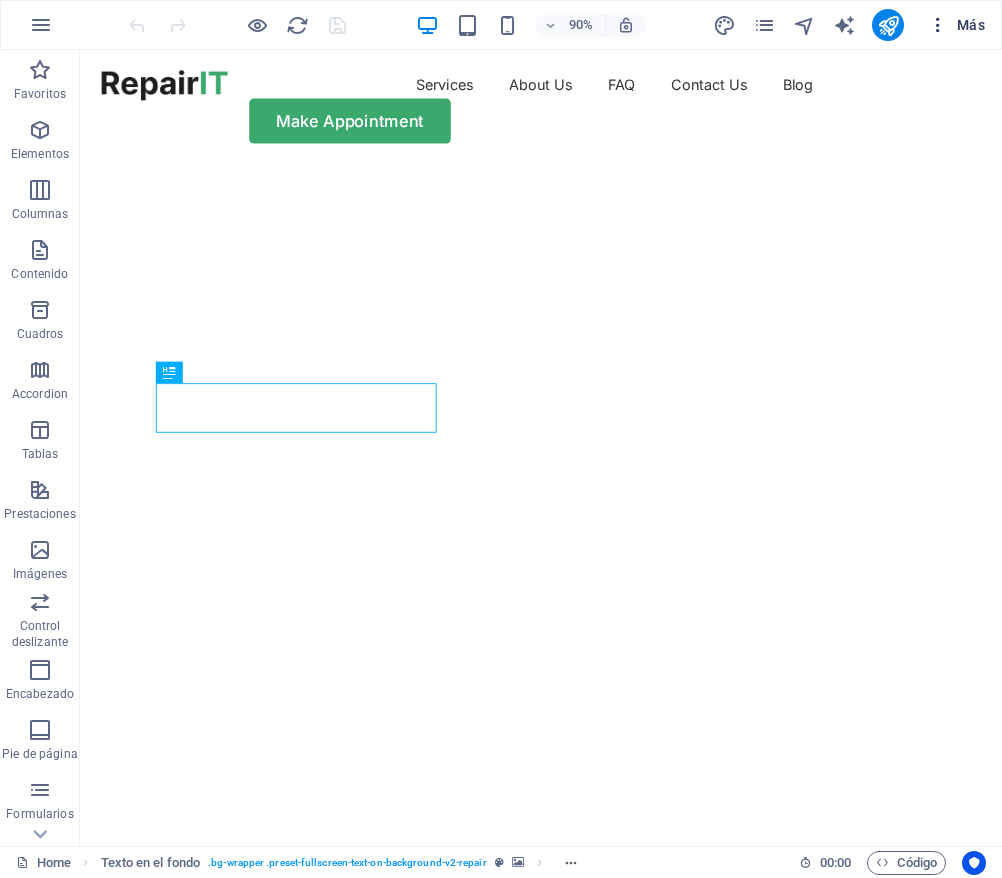 click at bounding box center [938, 25] 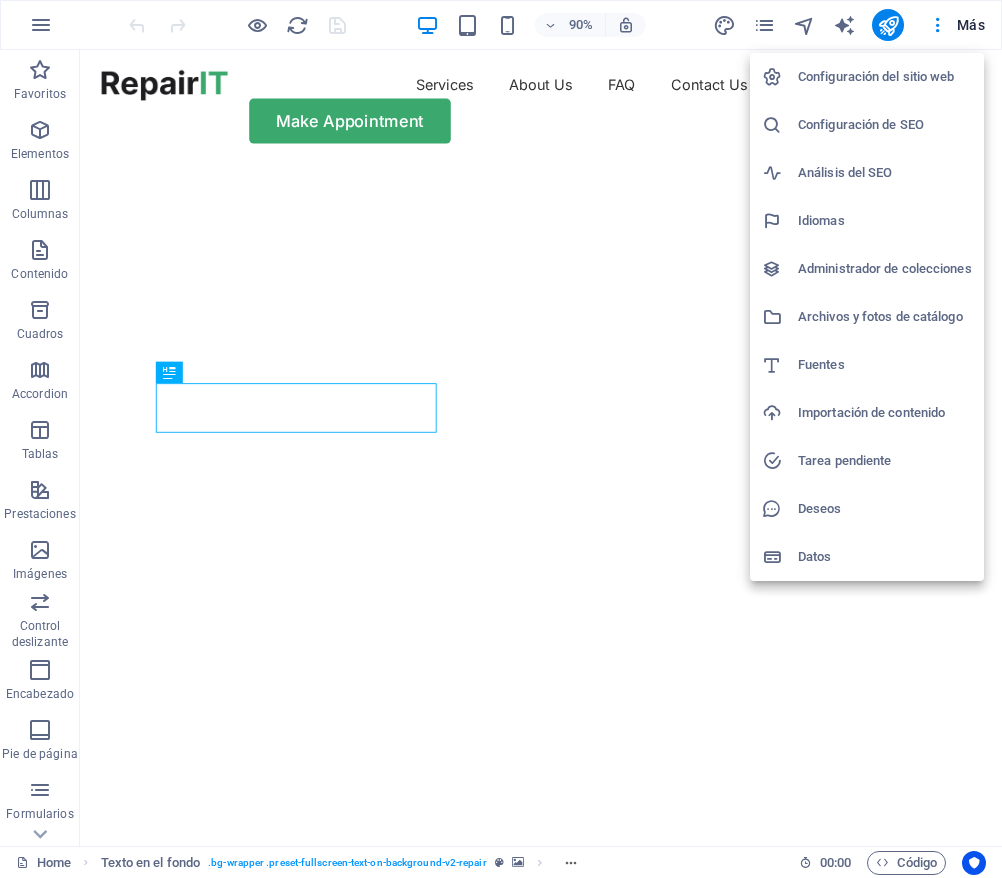 click on "Archivos y fotos de catálogo" at bounding box center (885, 317) 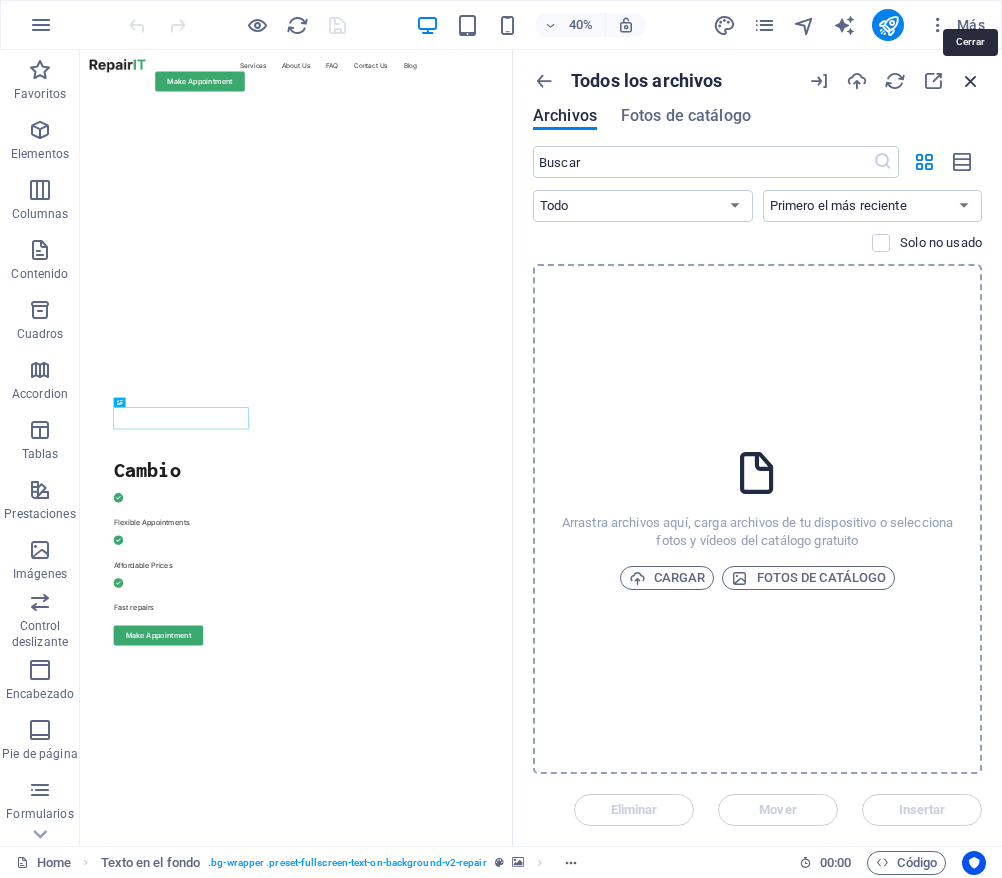 click at bounding box center (971, 81) 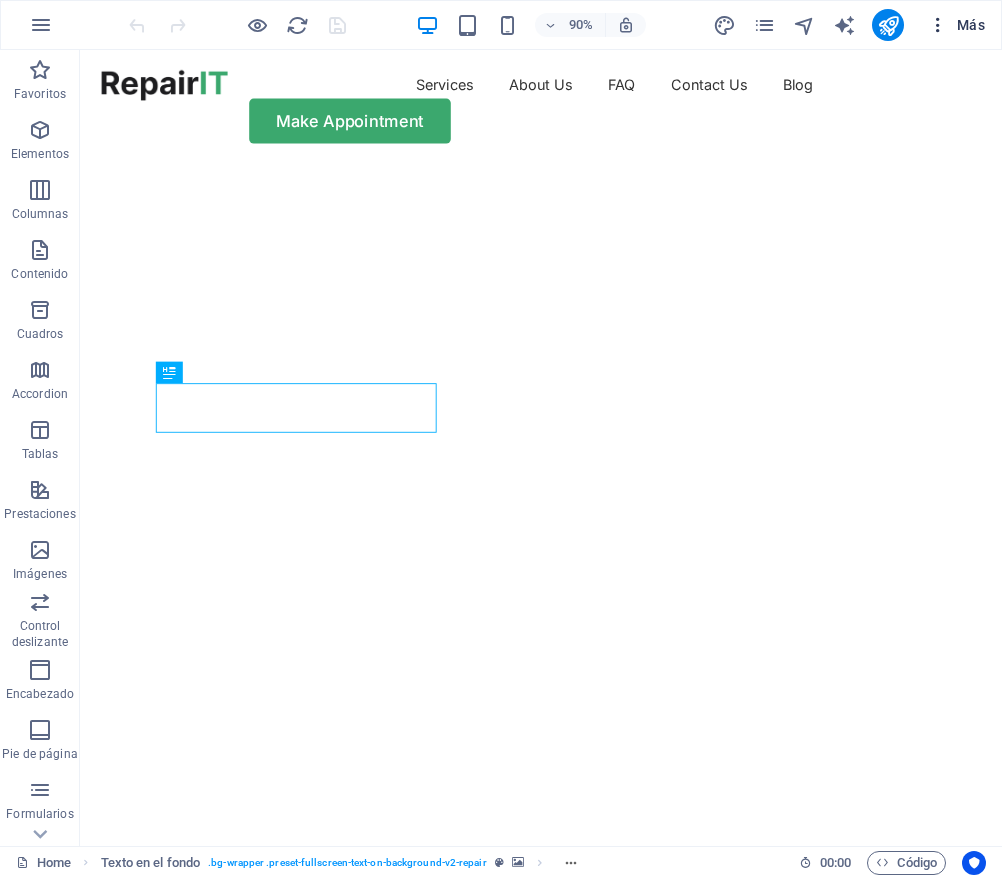 click on "Más" at bounding box center (956, 25) 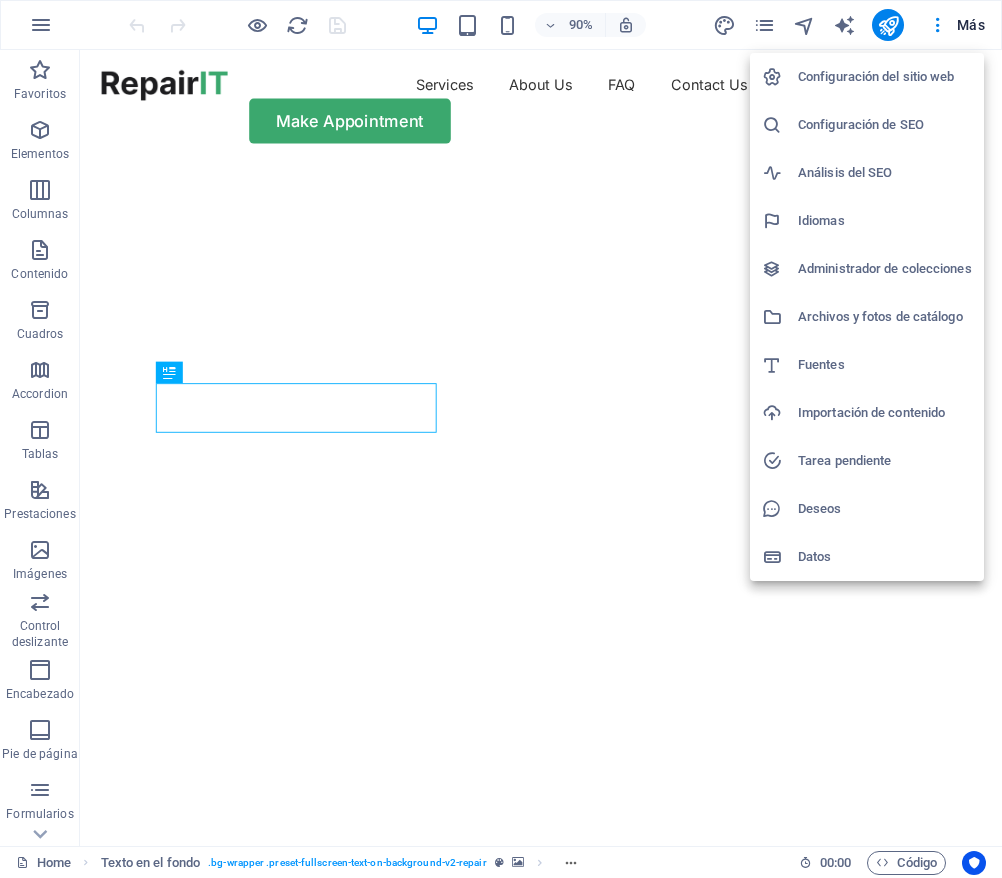 click at bounding box center [501, 439] 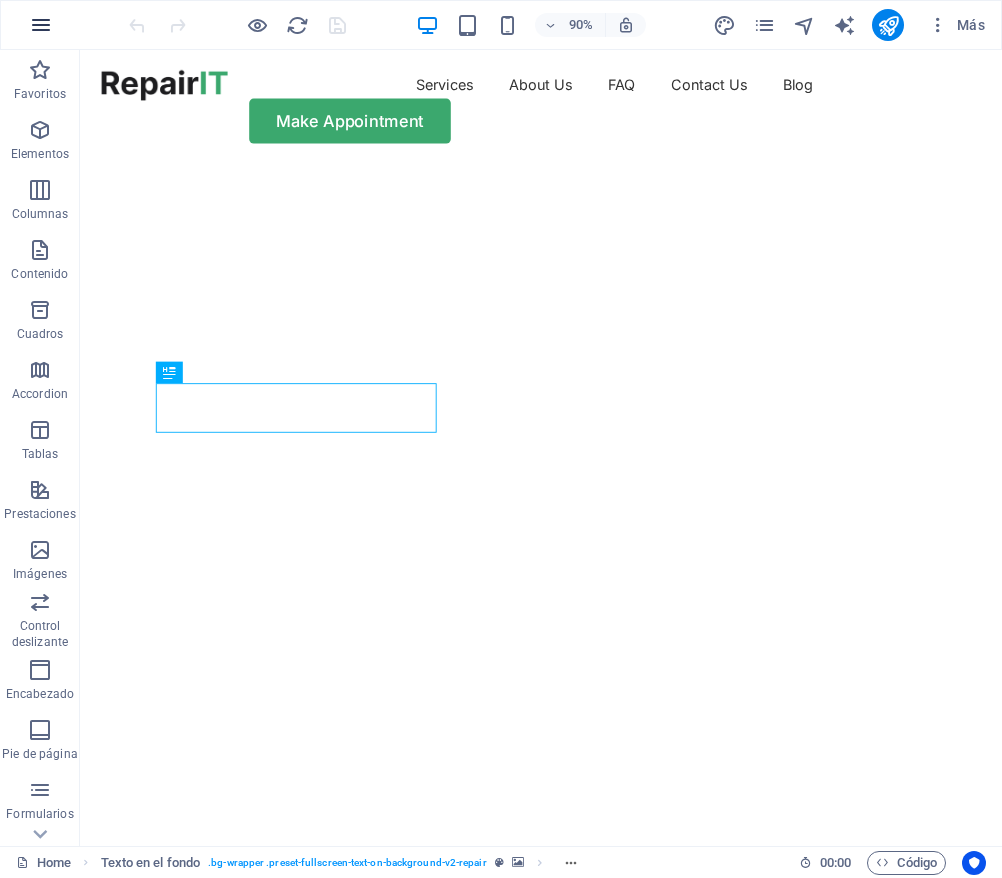 click at bounding box center [41, 25] 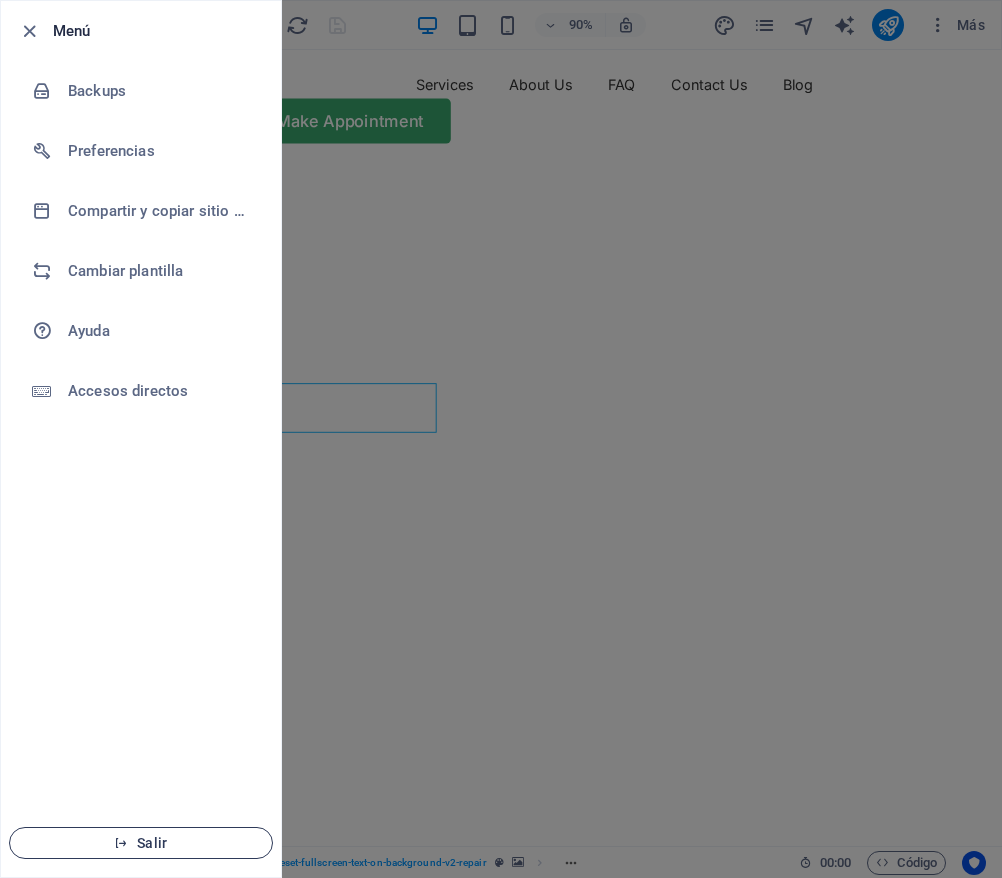 click on "Salir" at bounding box center (141, 843) 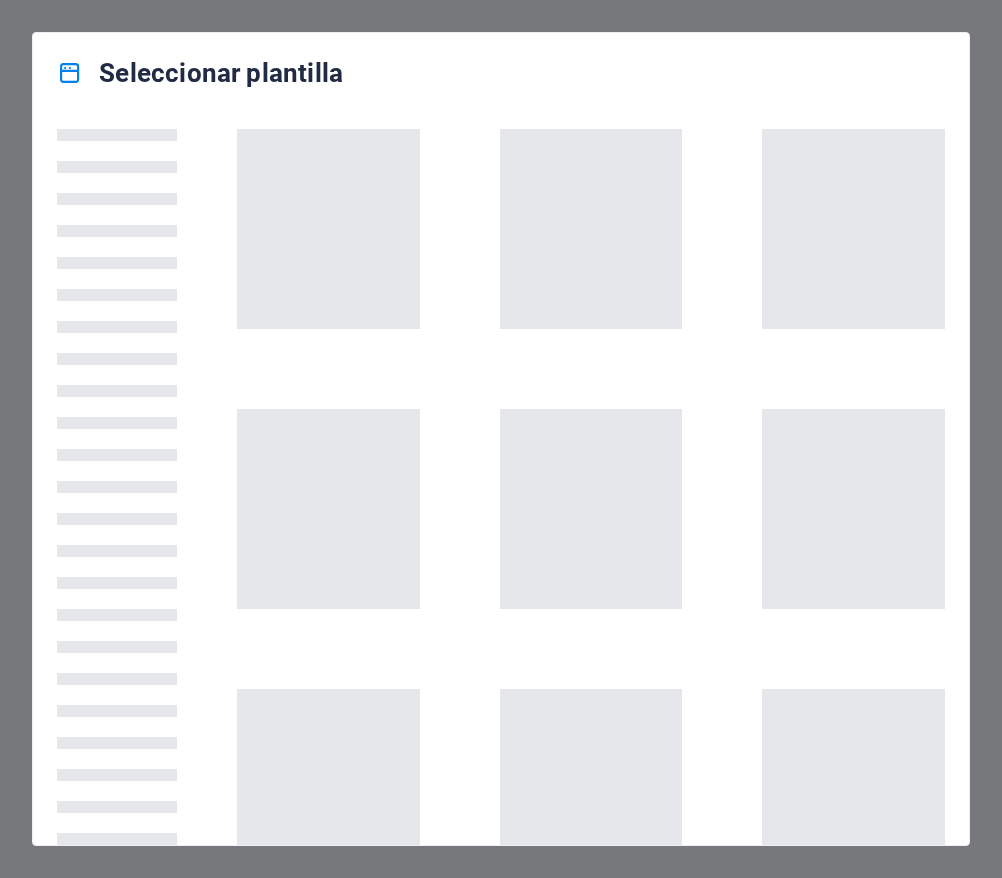 scroll, scrollTop: 0, scrollLeft: 0, axis: both 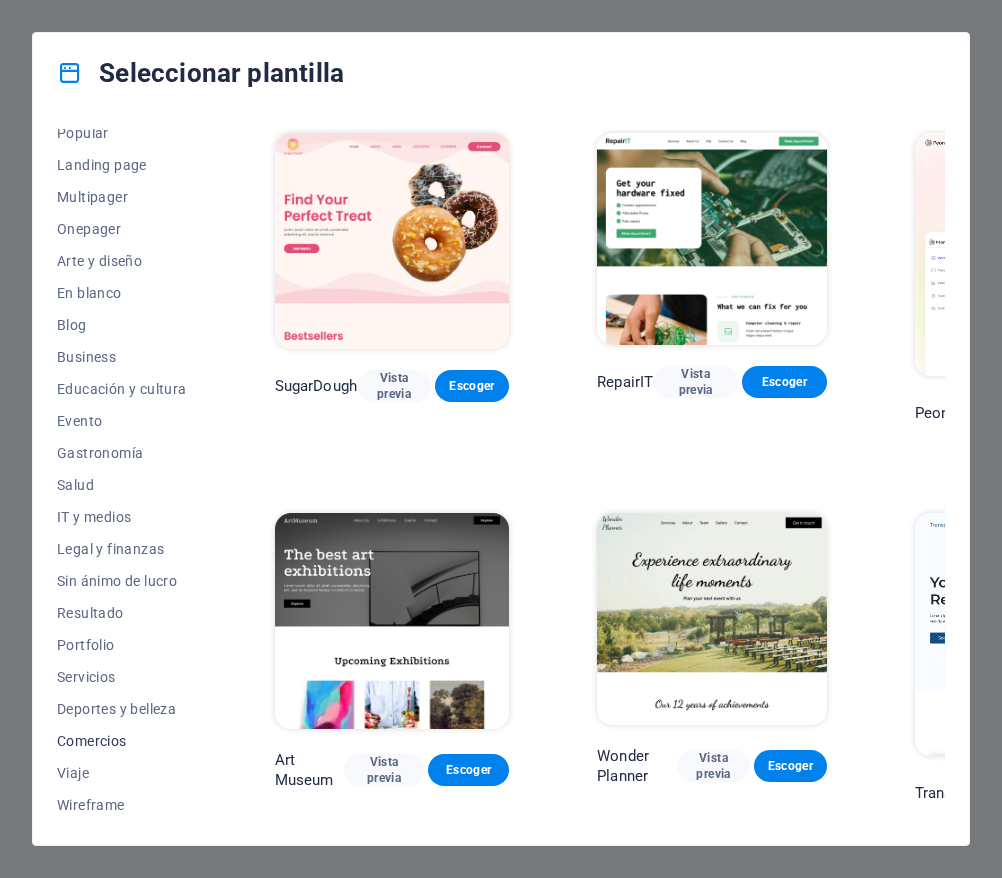 click on "Comercios" at bounding box center (122, 741) 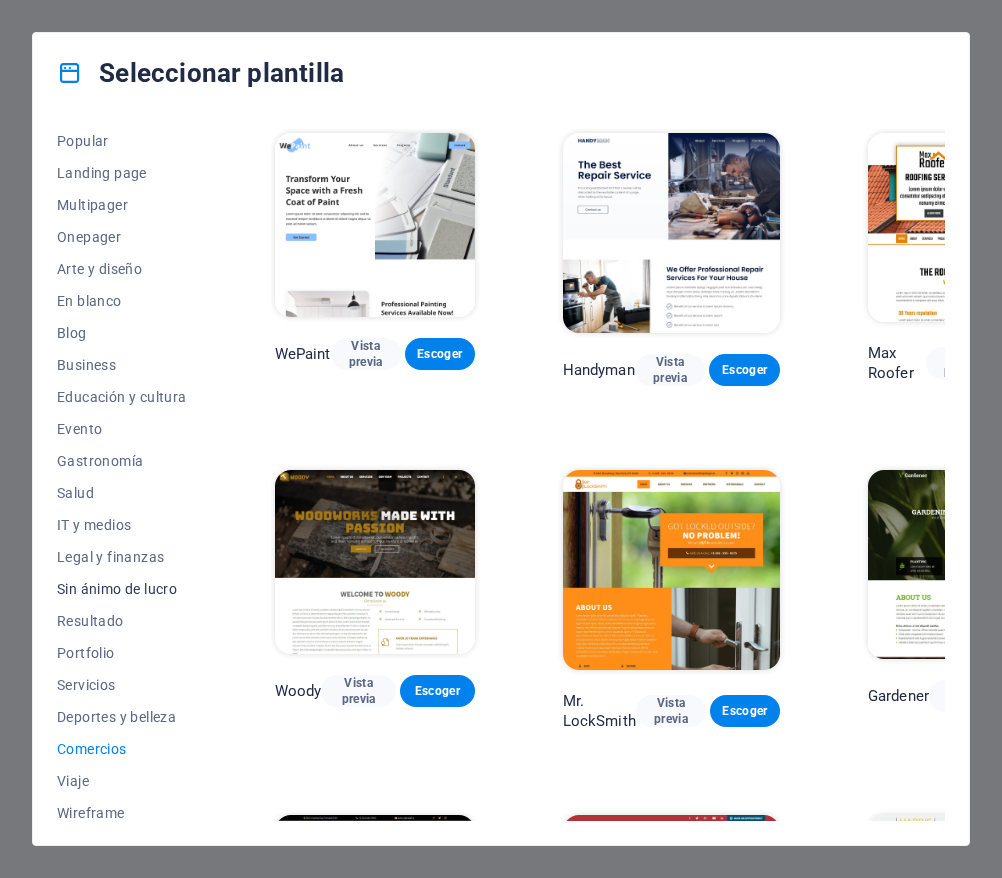 scroll, scrollTop: 108, scrollLeft: 0, axis: vertical 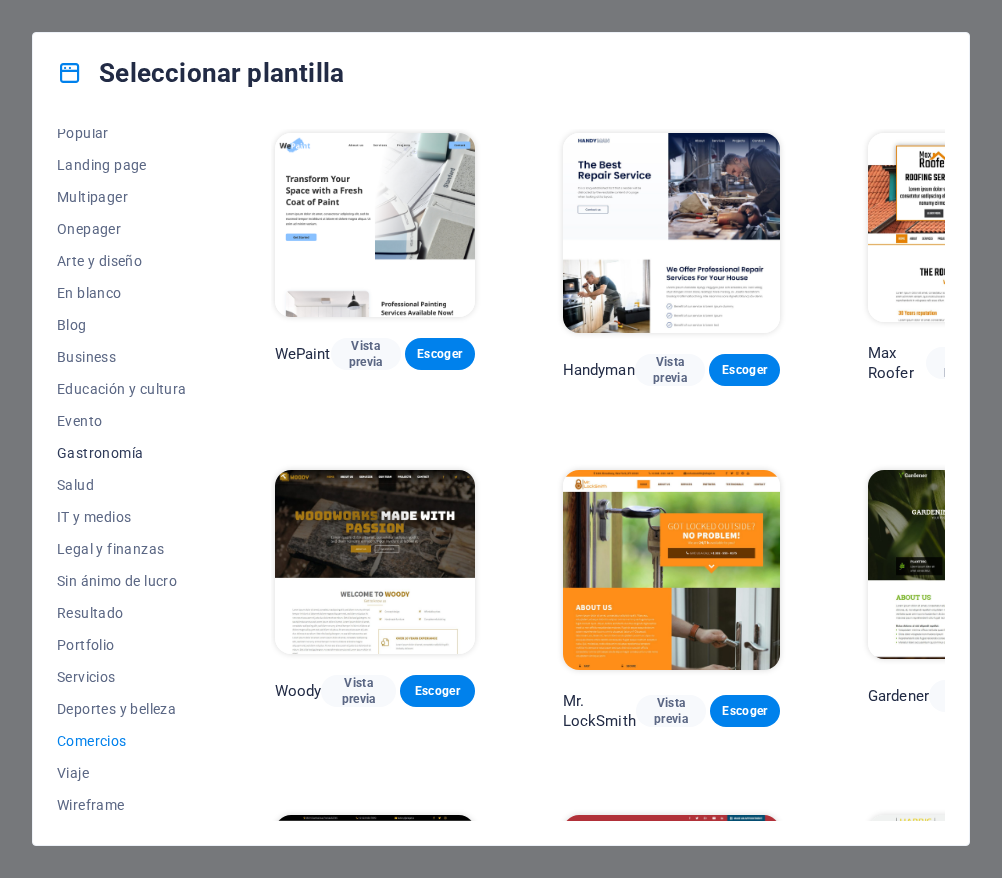 click on "Gastronomía" at bounding box center (122, 453) 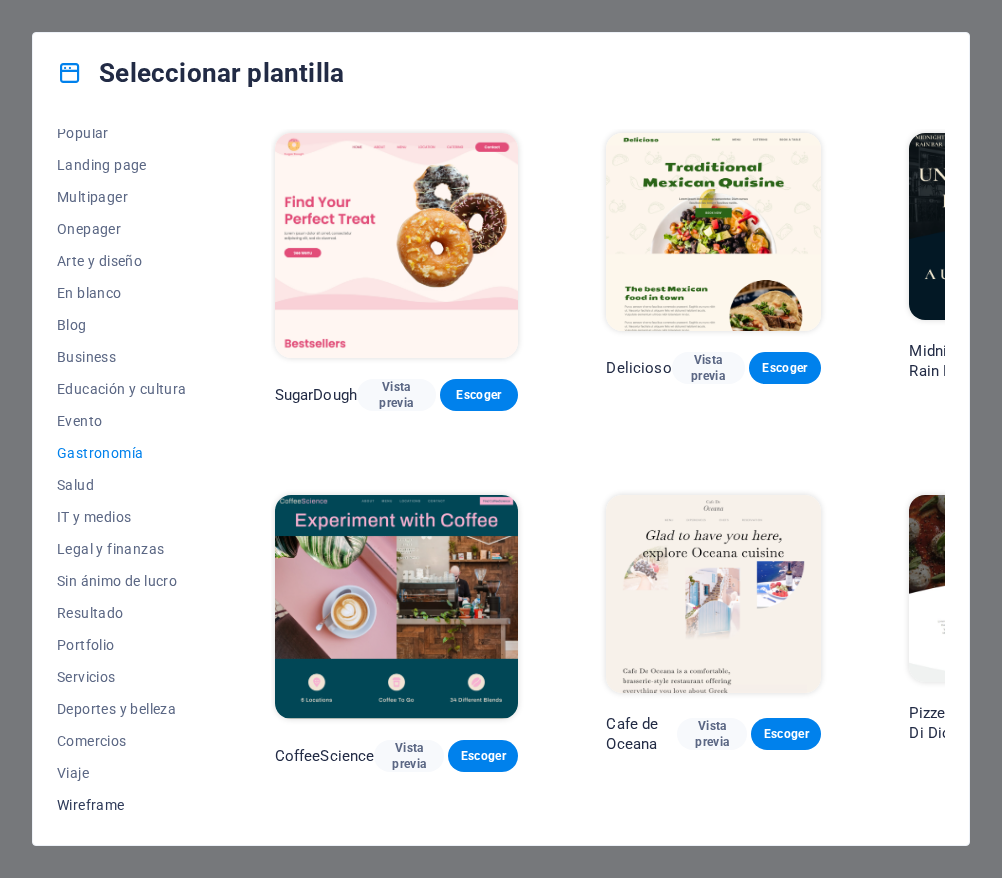 click on "Wireframe" at bounding box center [122, 805] 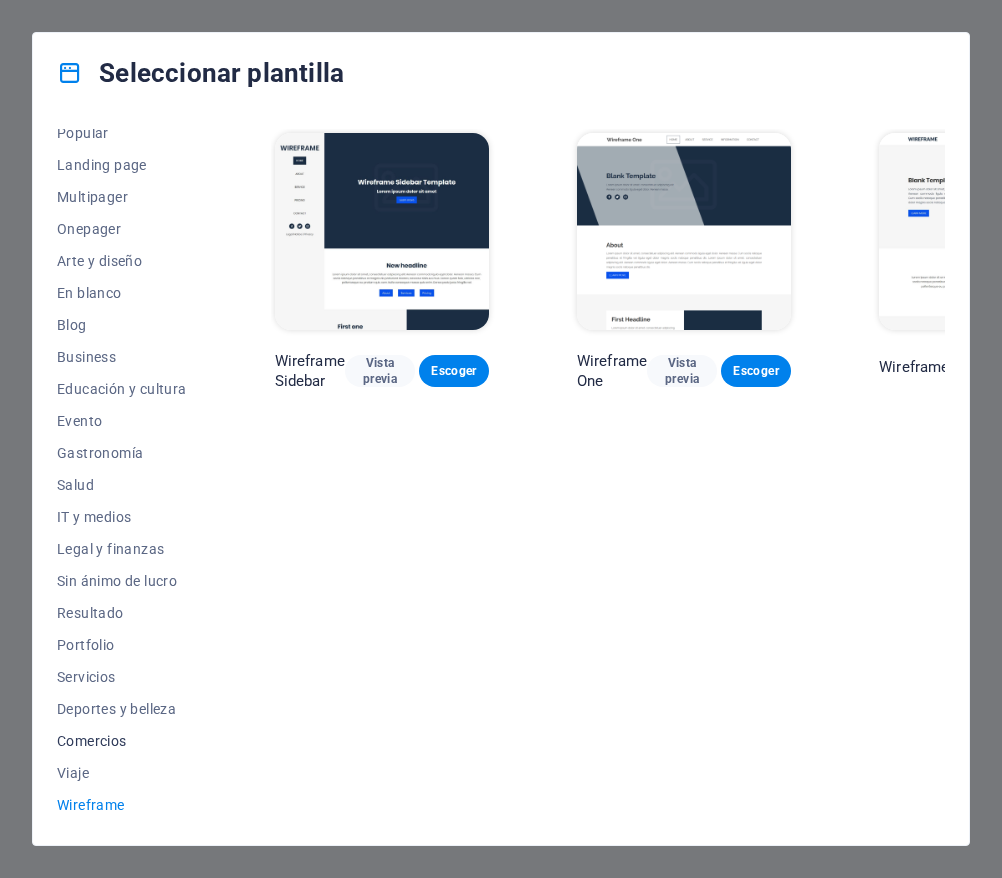 click on "Comercios" at bounding box center [122, 741] 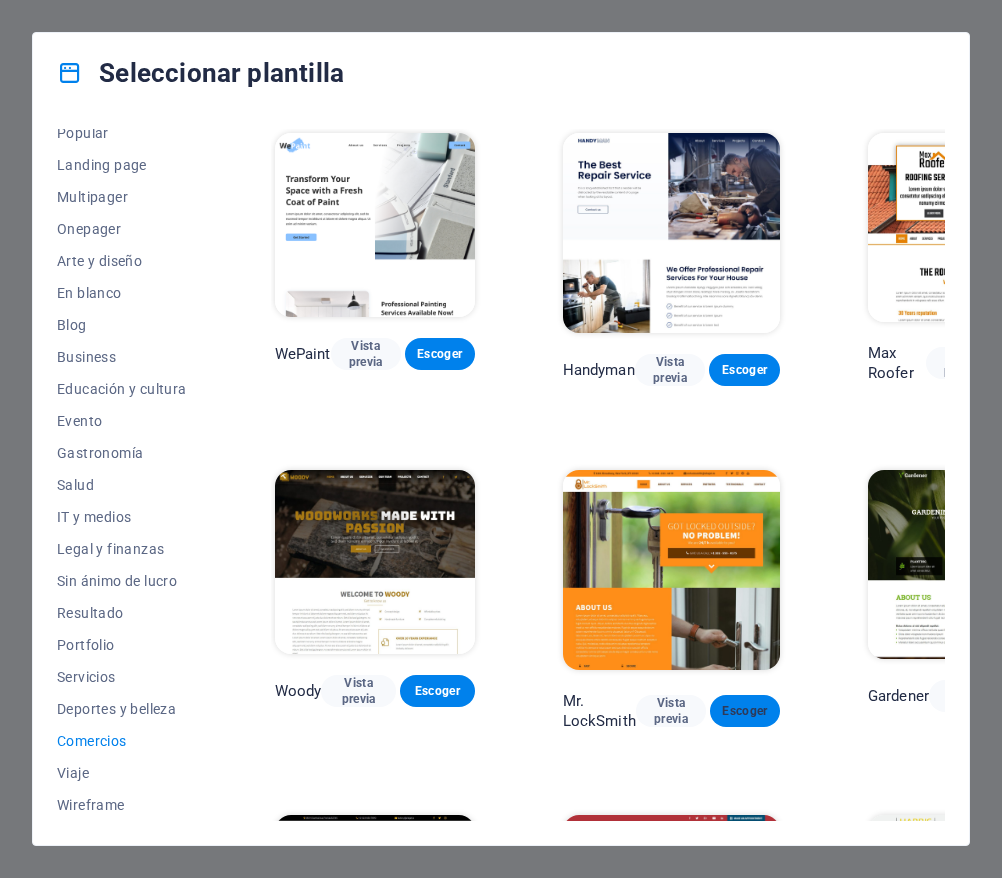 click on "Escoger" at bounding box center (745, 711) 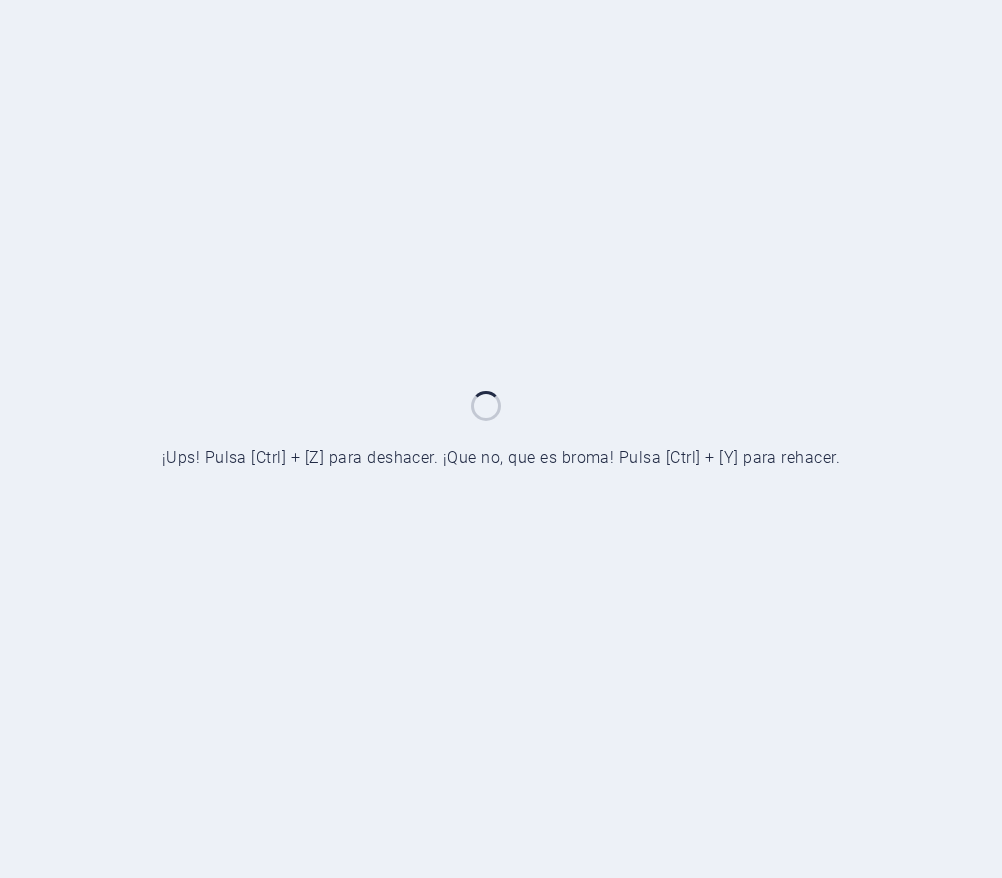 scroll, scrollTop: 0, scrollLeft: 0, axis: both 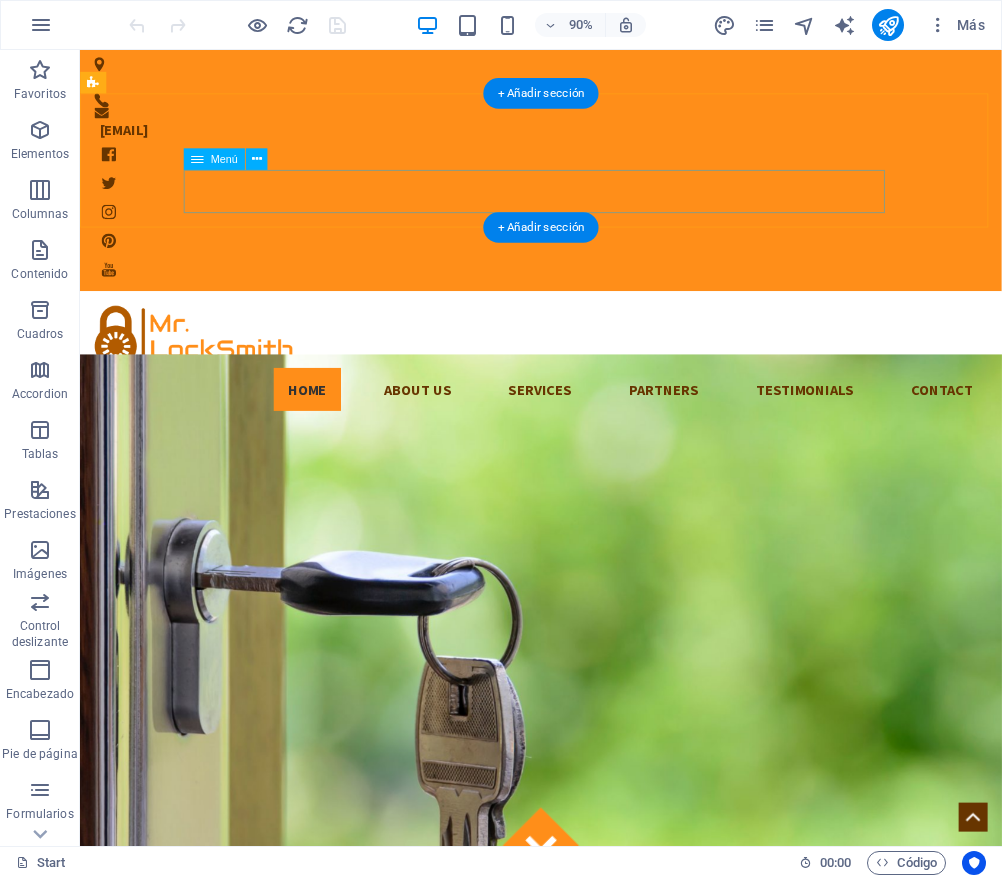 click on "Home About us Services Partners Testimonials Contact" at bounding box center (592, 427) 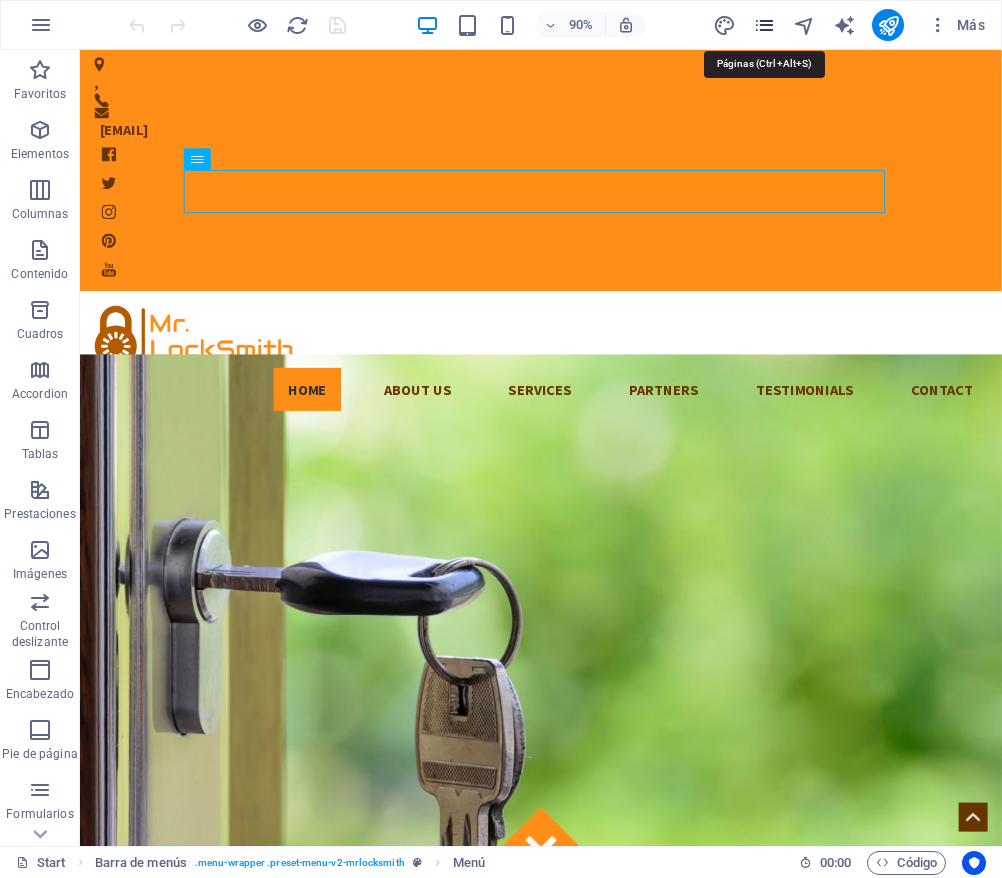 click at bounding box center [764, 25] 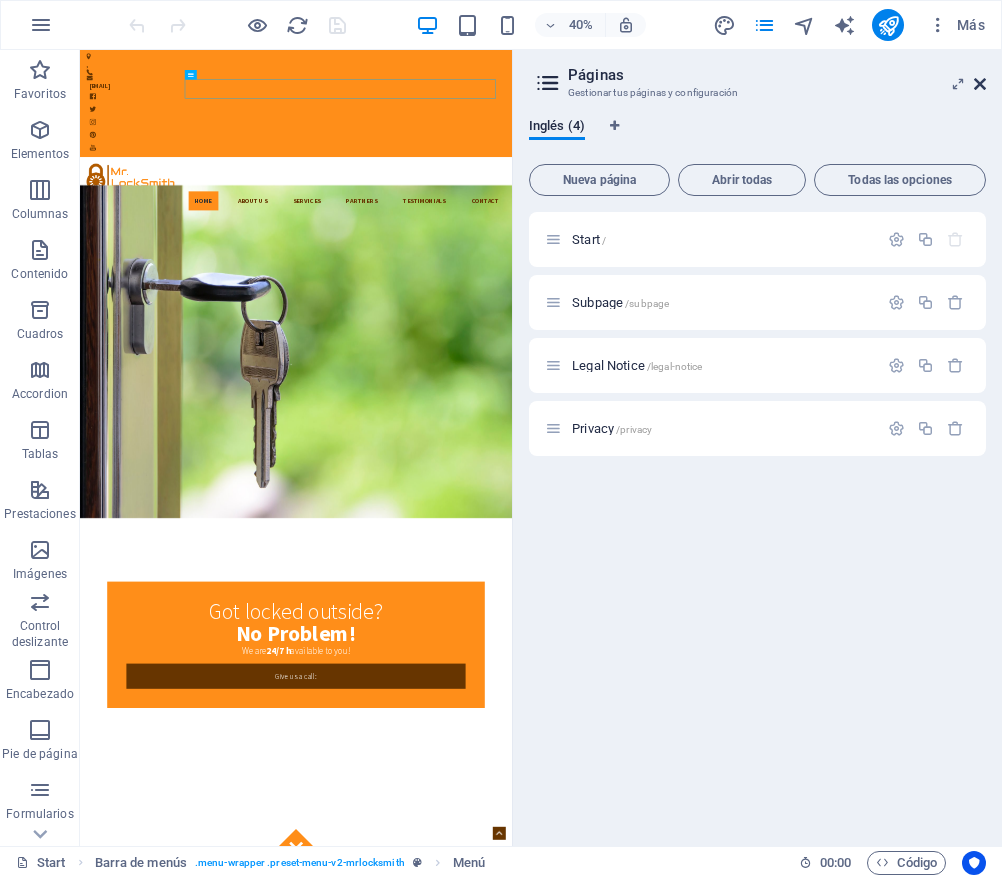 click at bounding box center (980, 84) 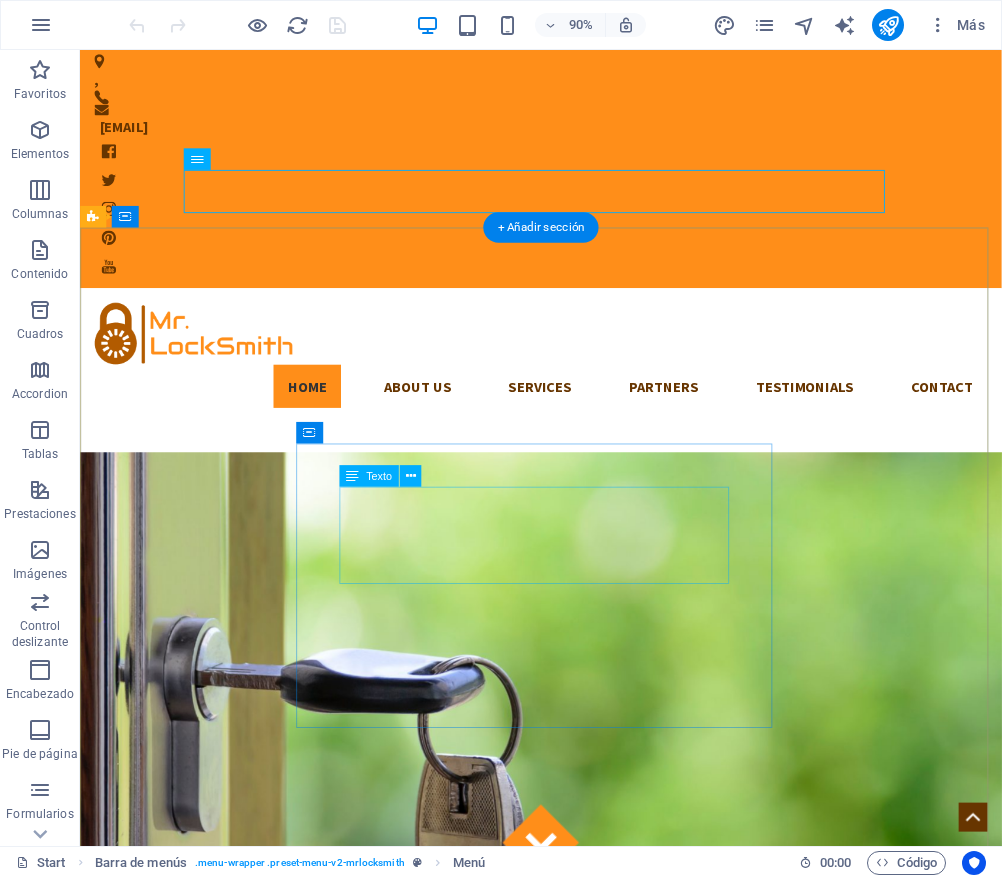 scroll, scrollTop: 0, scrollLeft: 0, axis: both 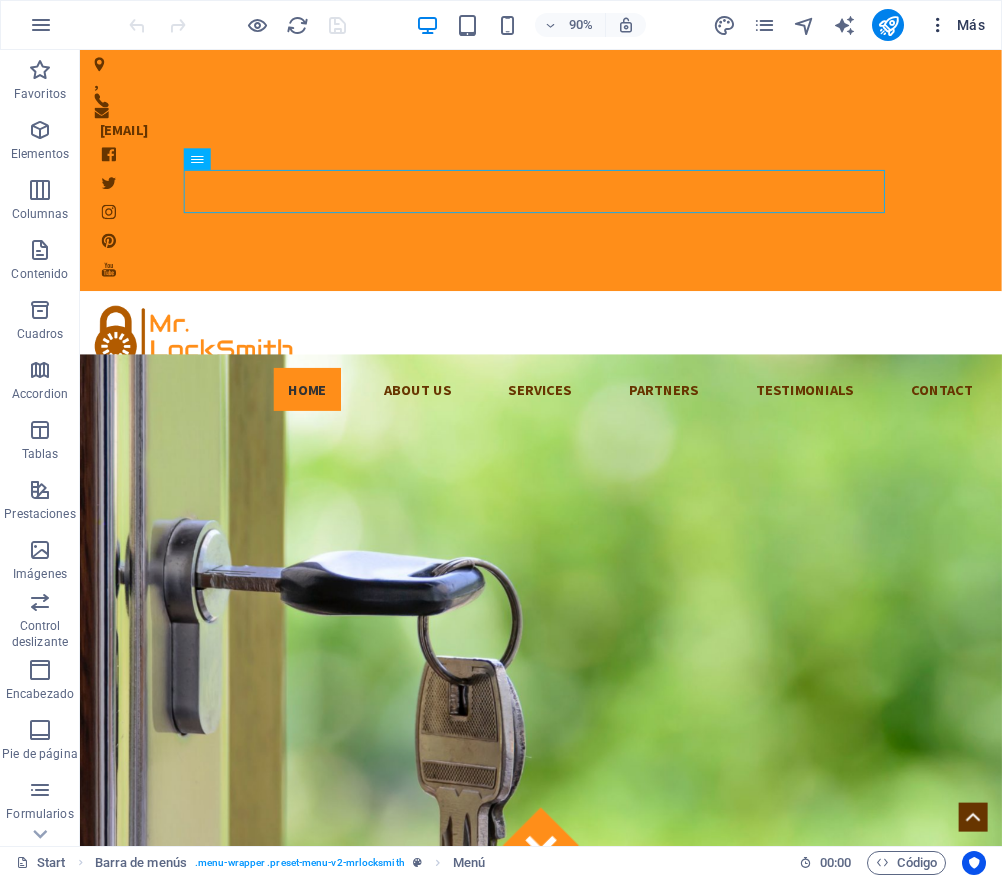 click at bounding box center (938, 25) 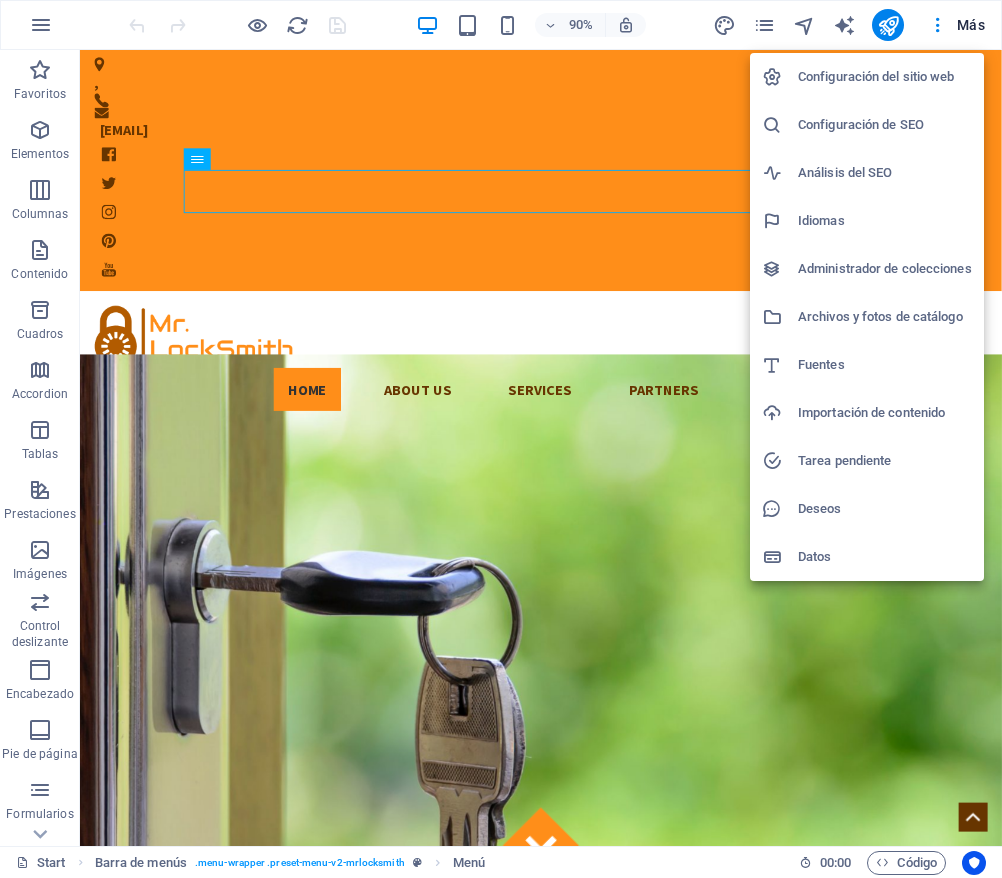 click at bounding box center (501, 439) 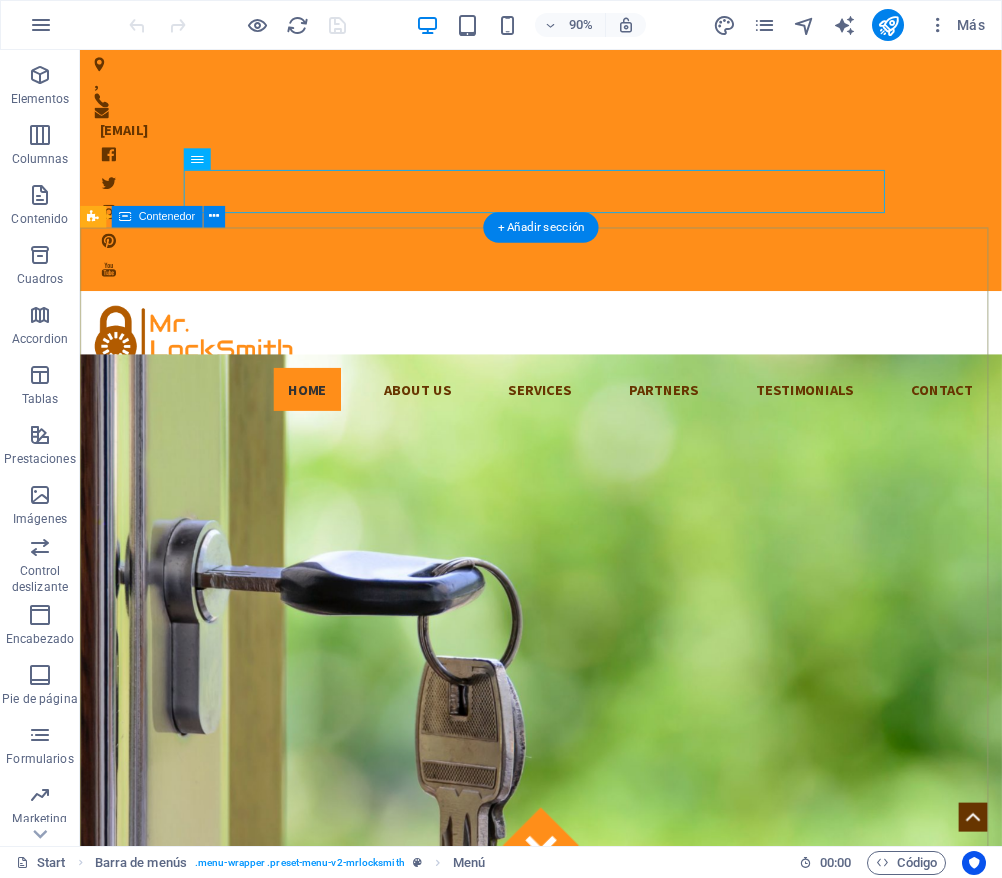 scroll, scrollTop: 104, scrollLeft: 0, axis: vertical 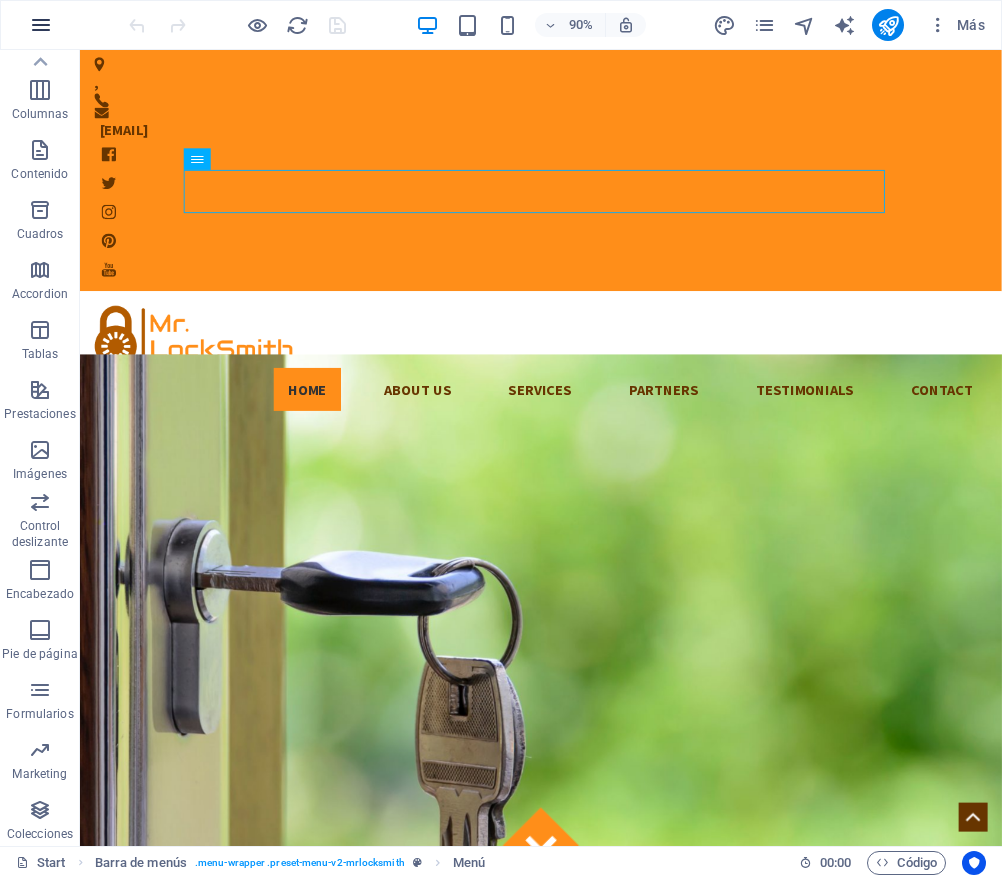 click at bounding box center (41, 25) 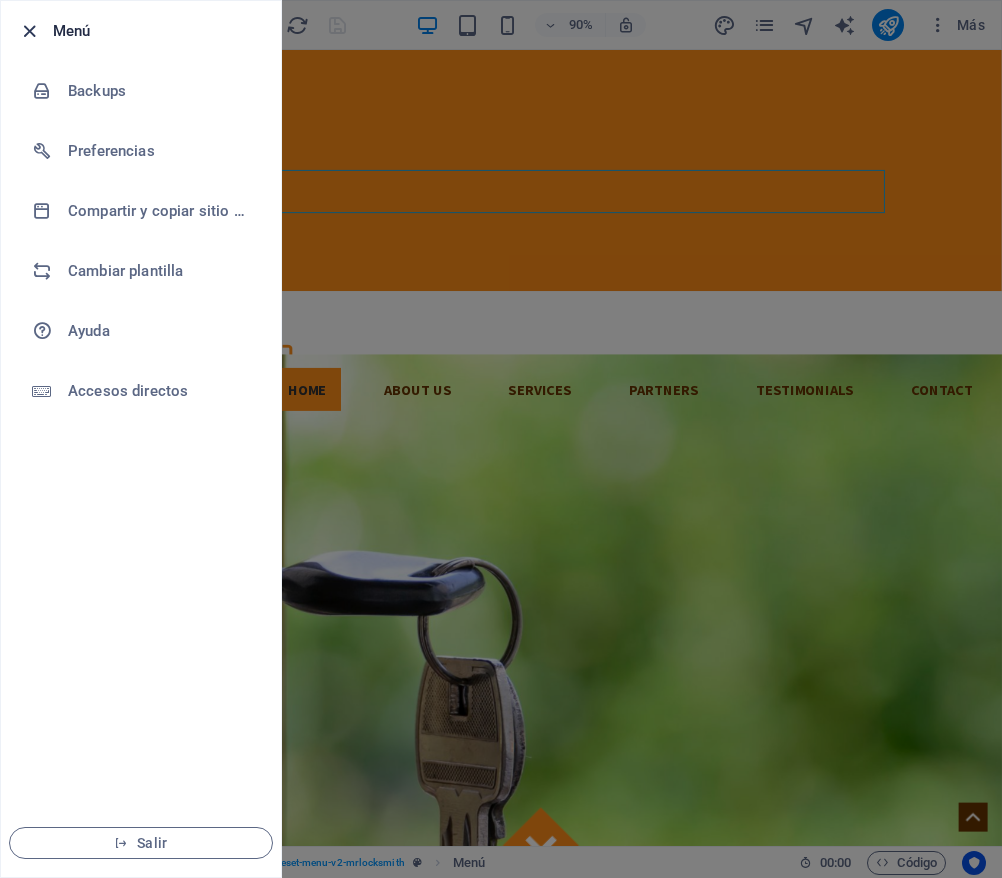click at bounding box center [29, 31] 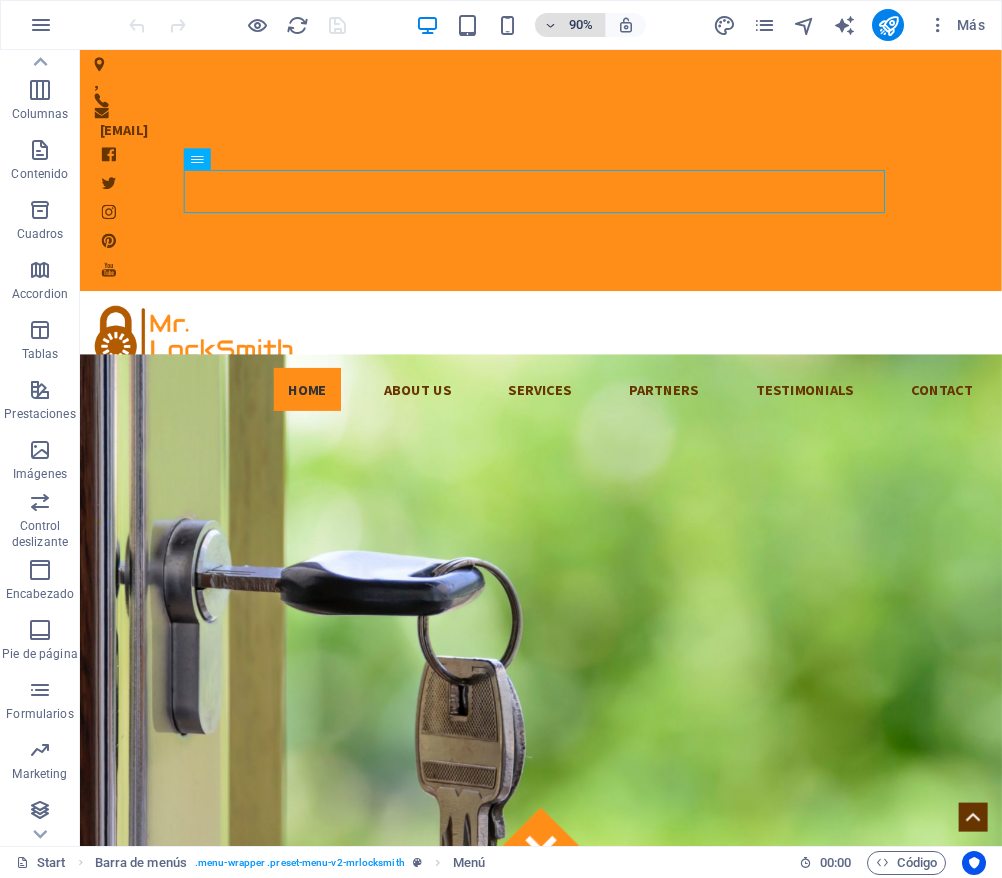 click on "90%" at bounding box center [581, 25] 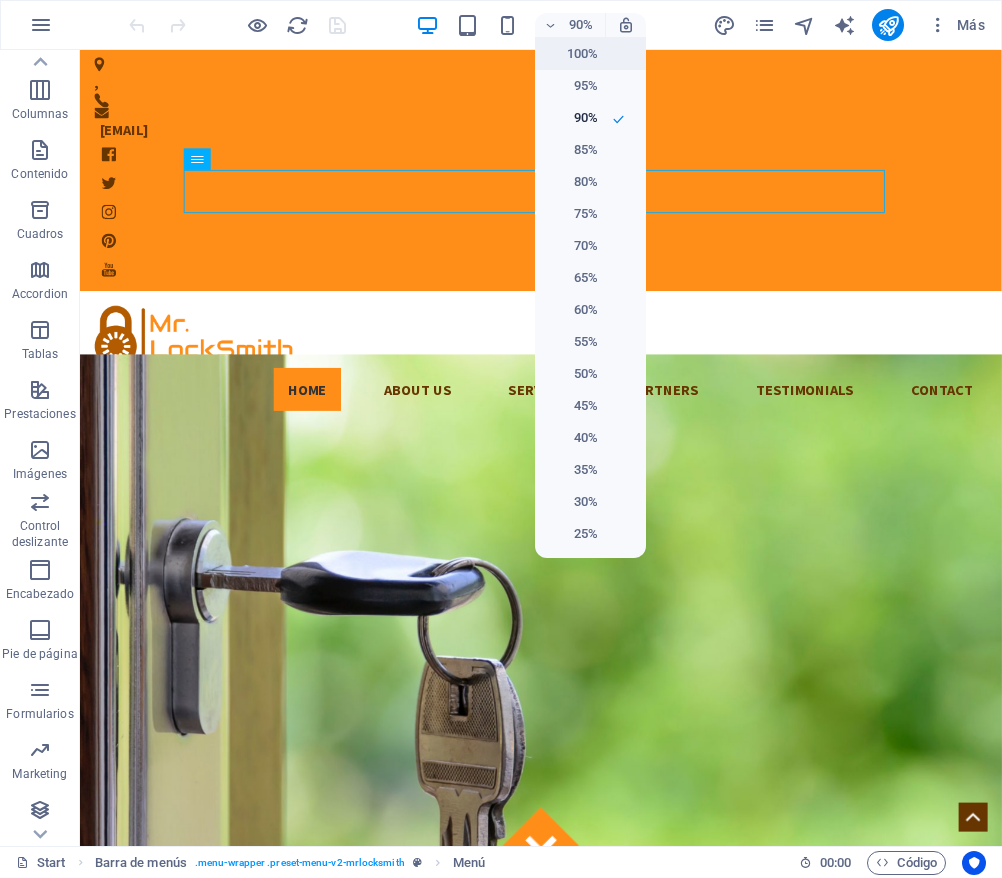 click on "100%" at bounding box center [572, 54] 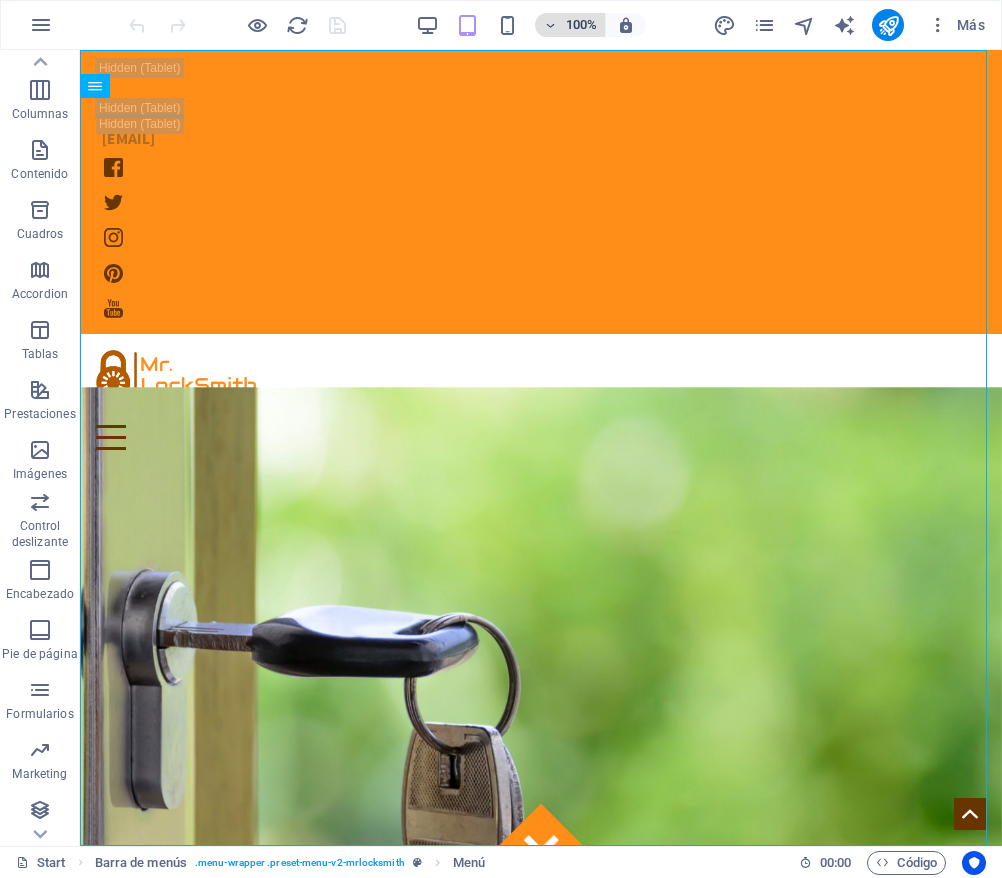 click on "100%" at bounding box center [581, 25] 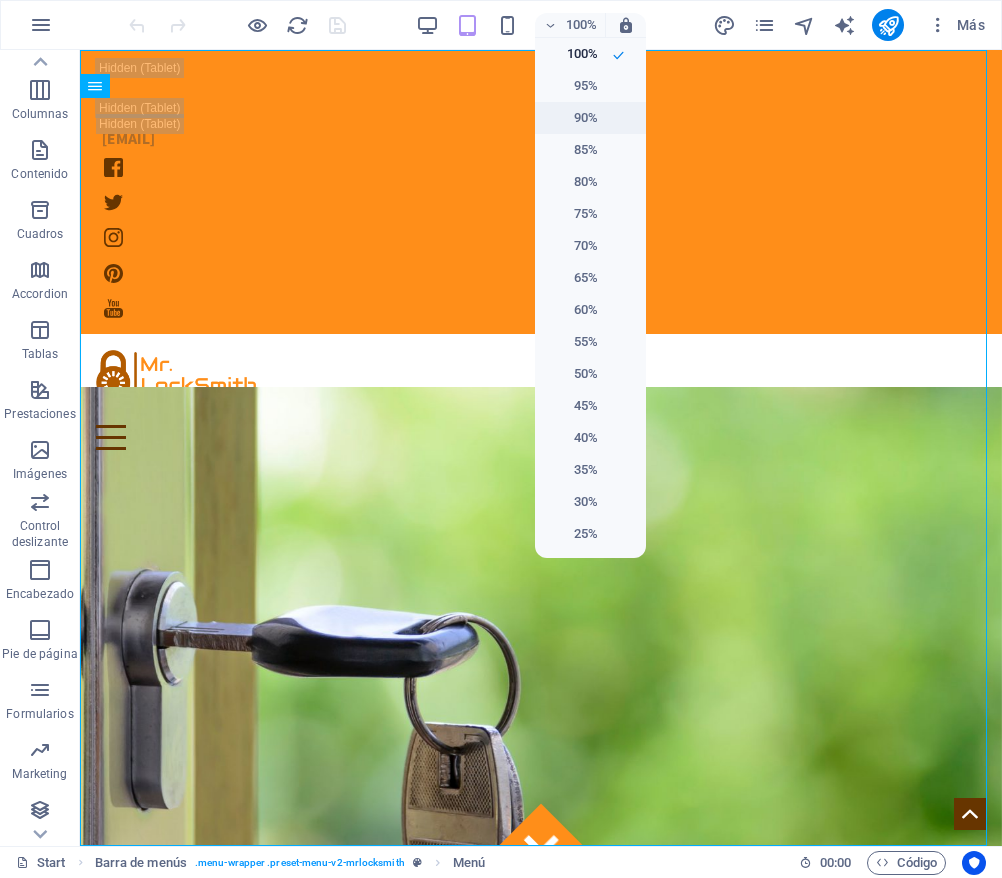 click on "90%" at bounding box center (572, 118) 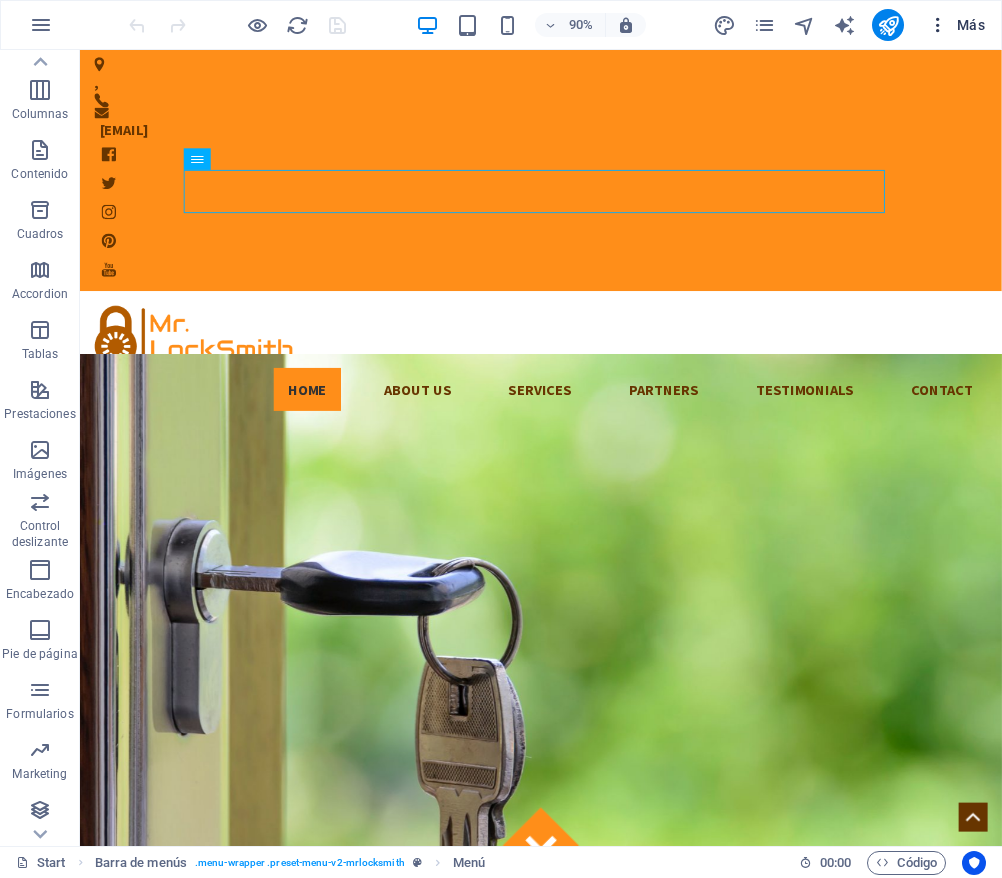 click at bounding box center (938, 25) 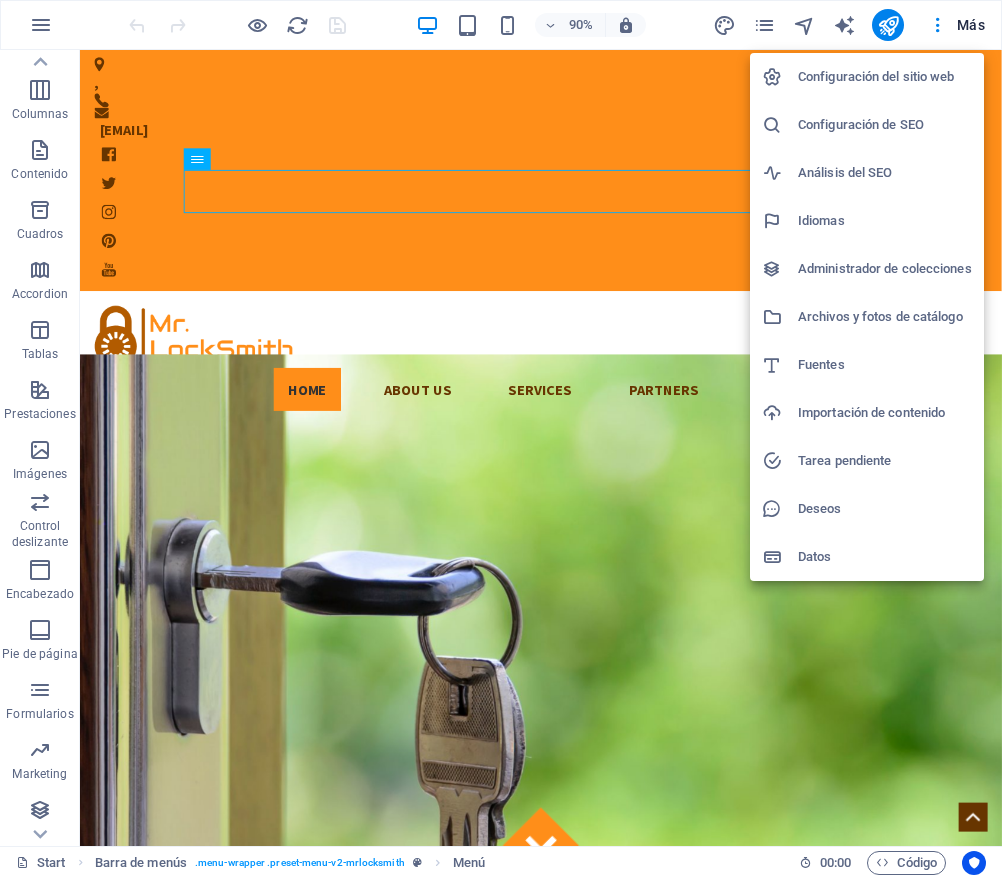 click at bounding box center (501, 439) 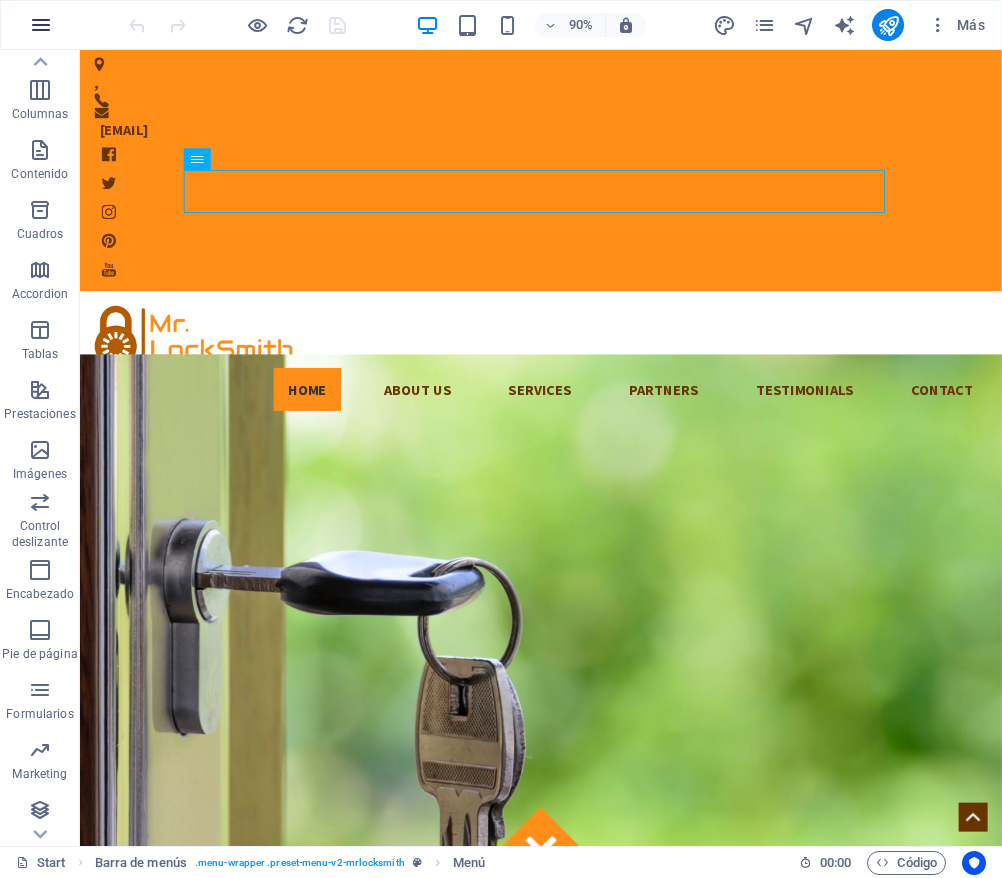 click at bounding box center [41, 25] 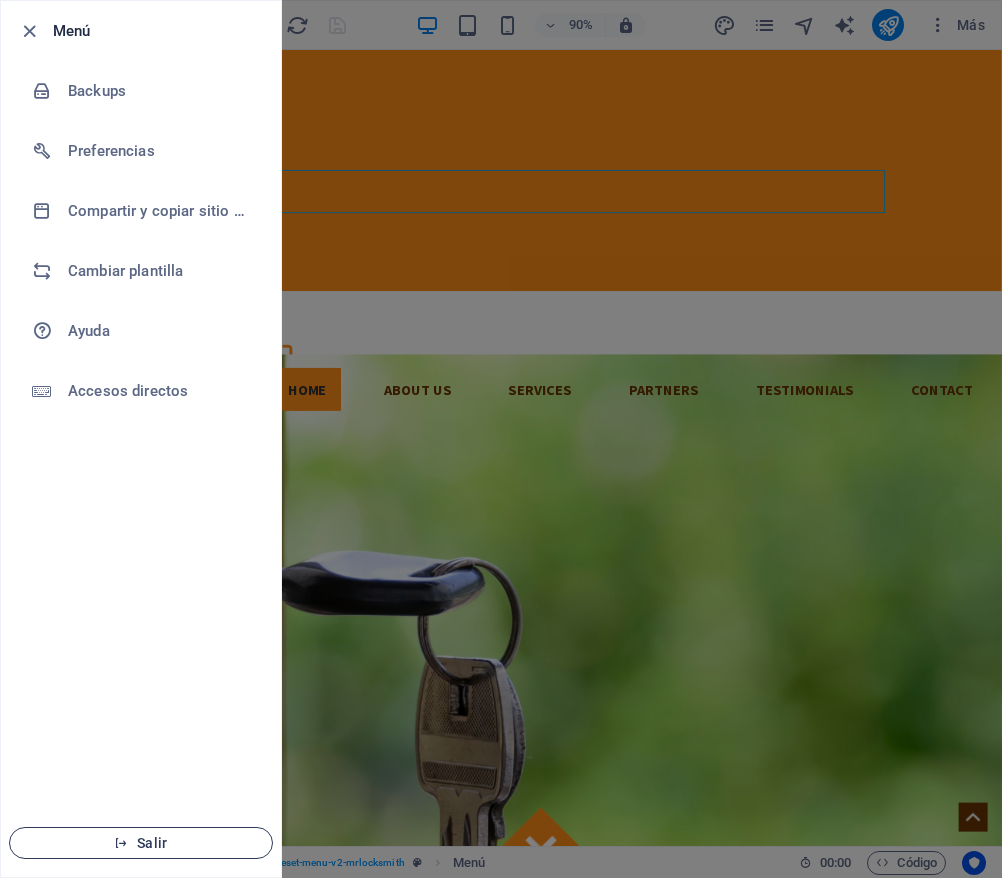 click on "Salir" at bounding box center (141, 843) 